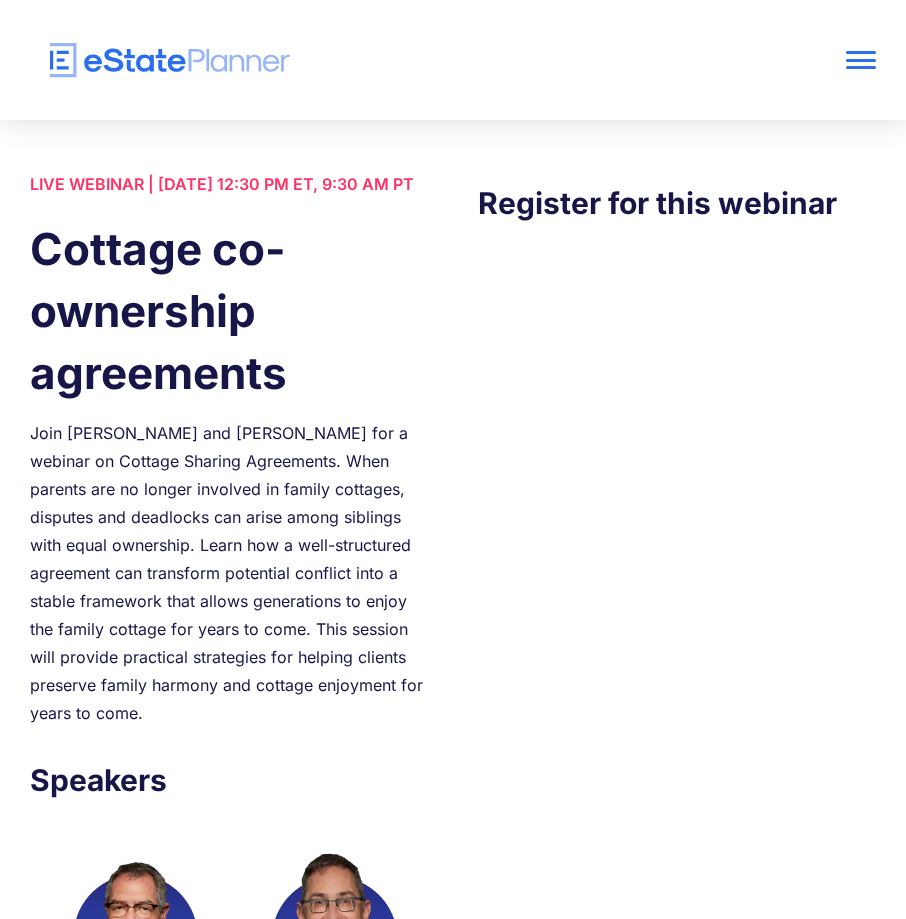 scroll, scrollTop: 0, scrollLeft: 0, axis: both 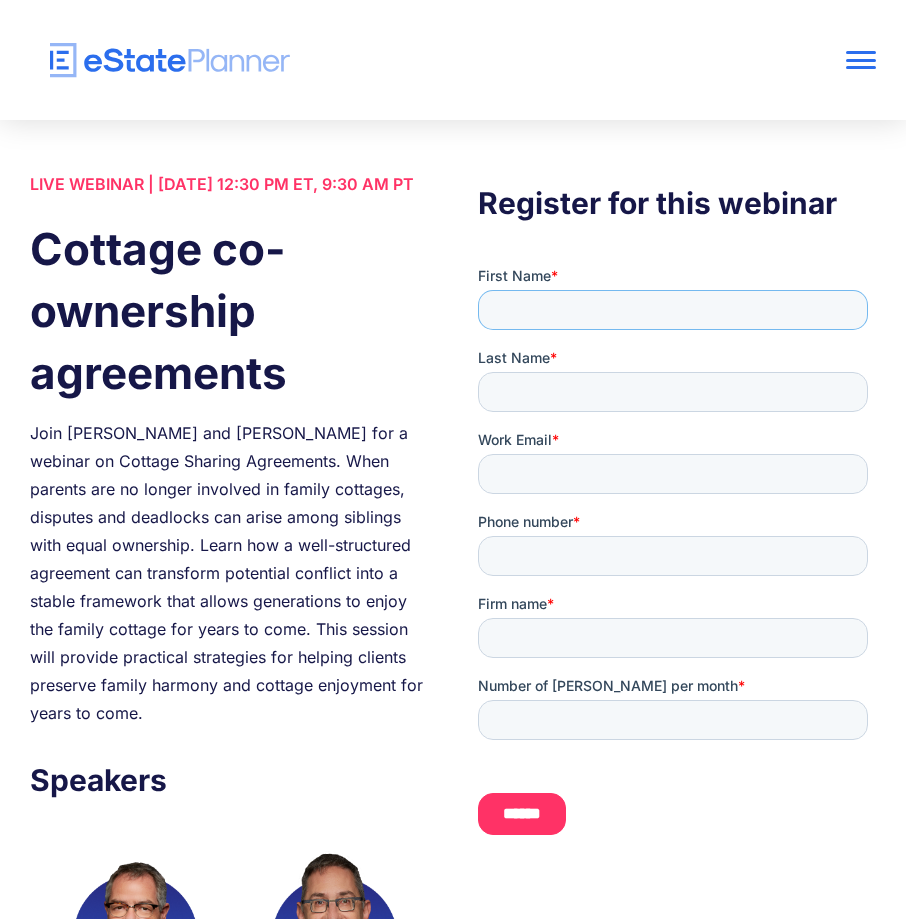 click on "First Name *" at bounding box center (673, 310) 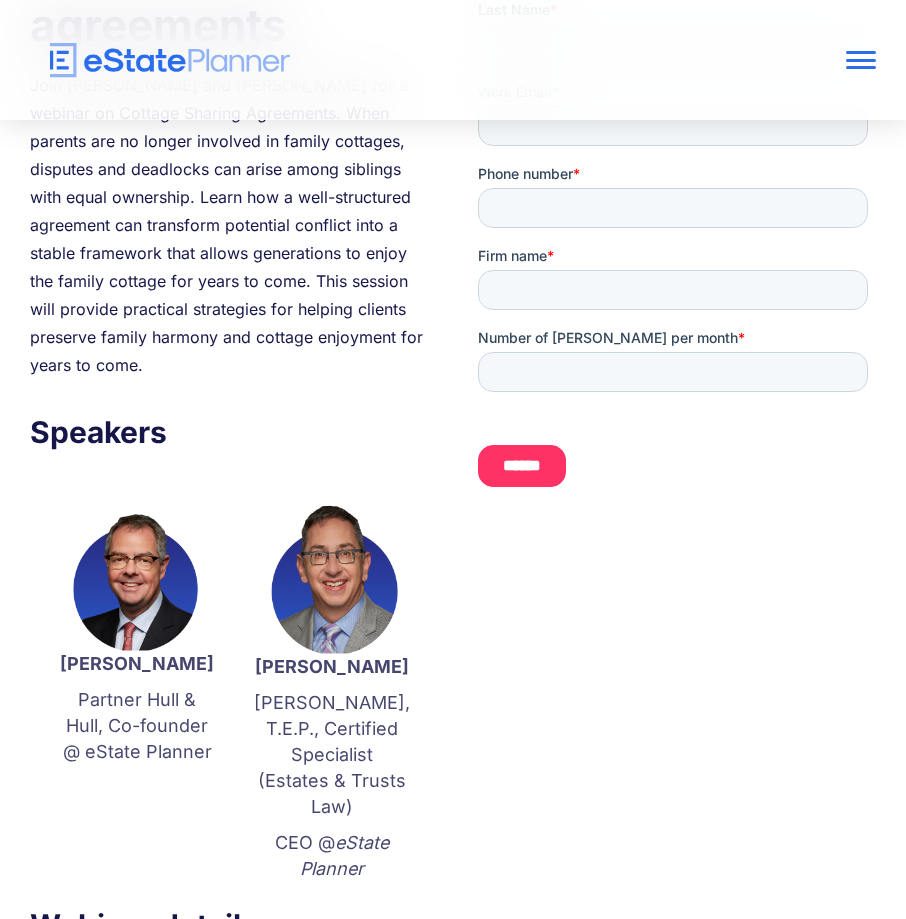 scroll, scrollTop: 0, scrollLeft: 0, axis: both 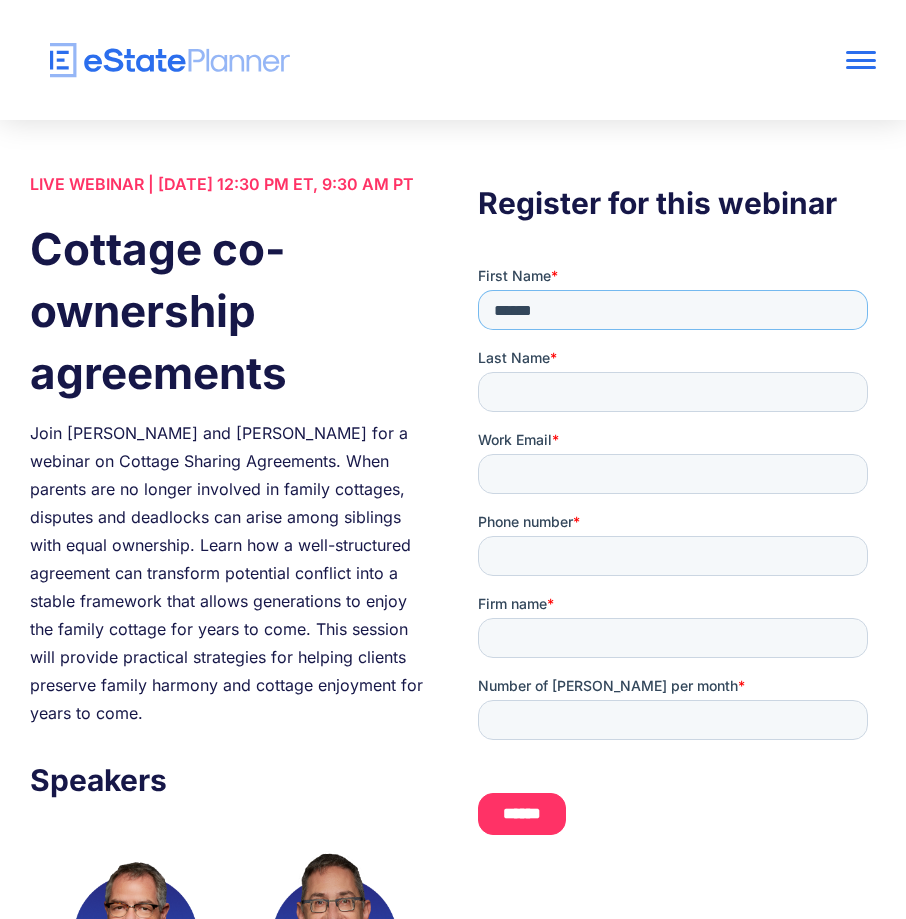 type on "******" 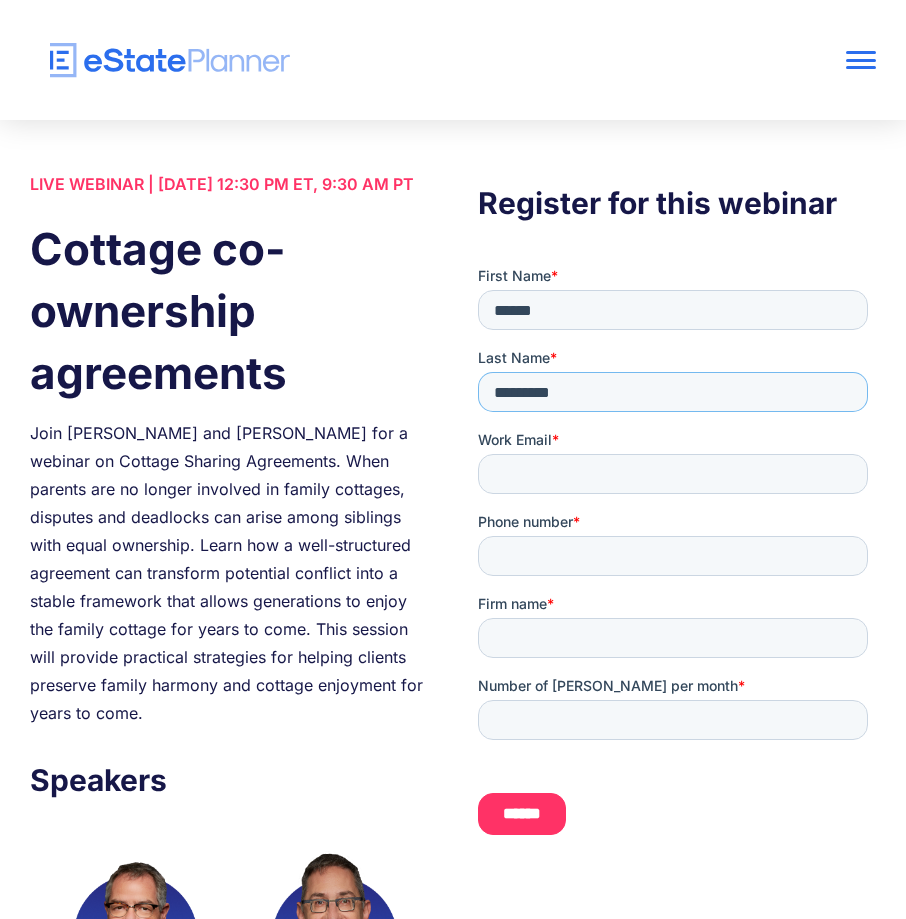 type on "*********" 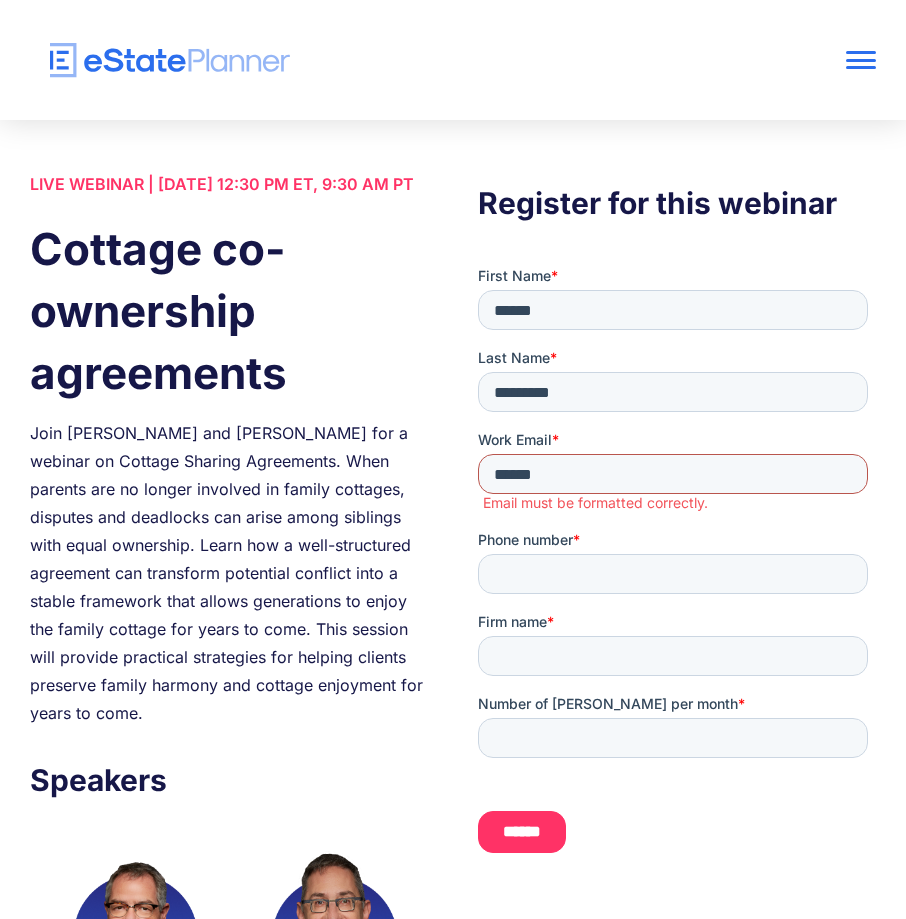 type on "**********" 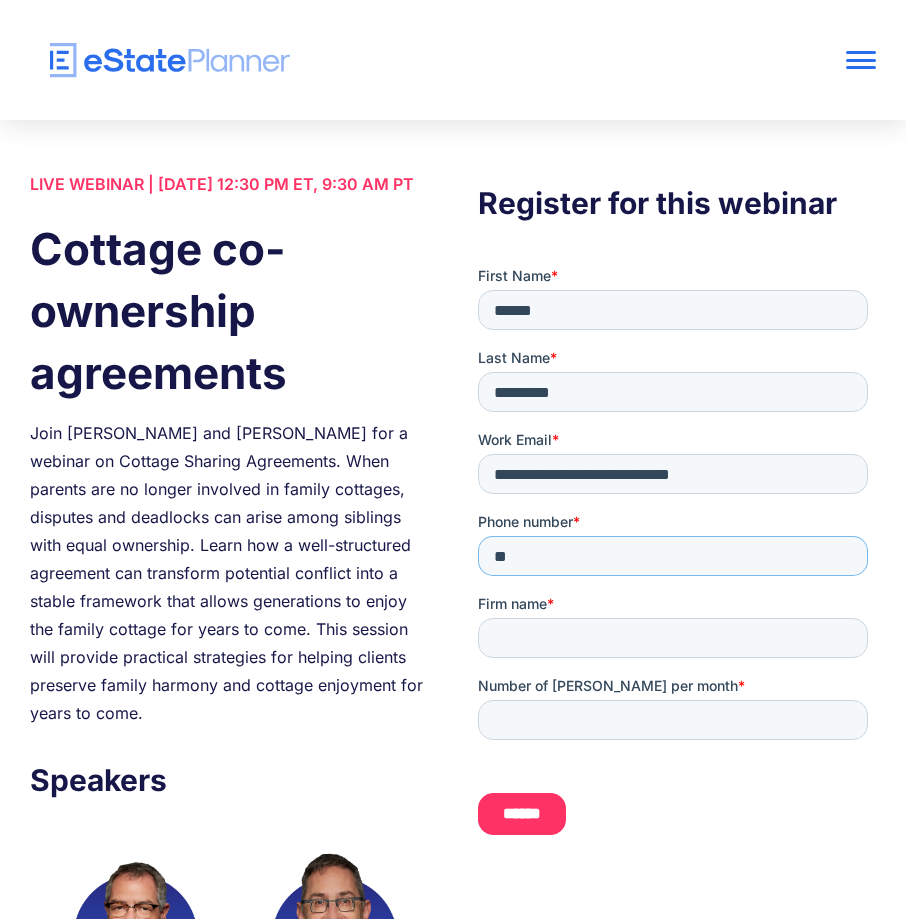 type on "*" 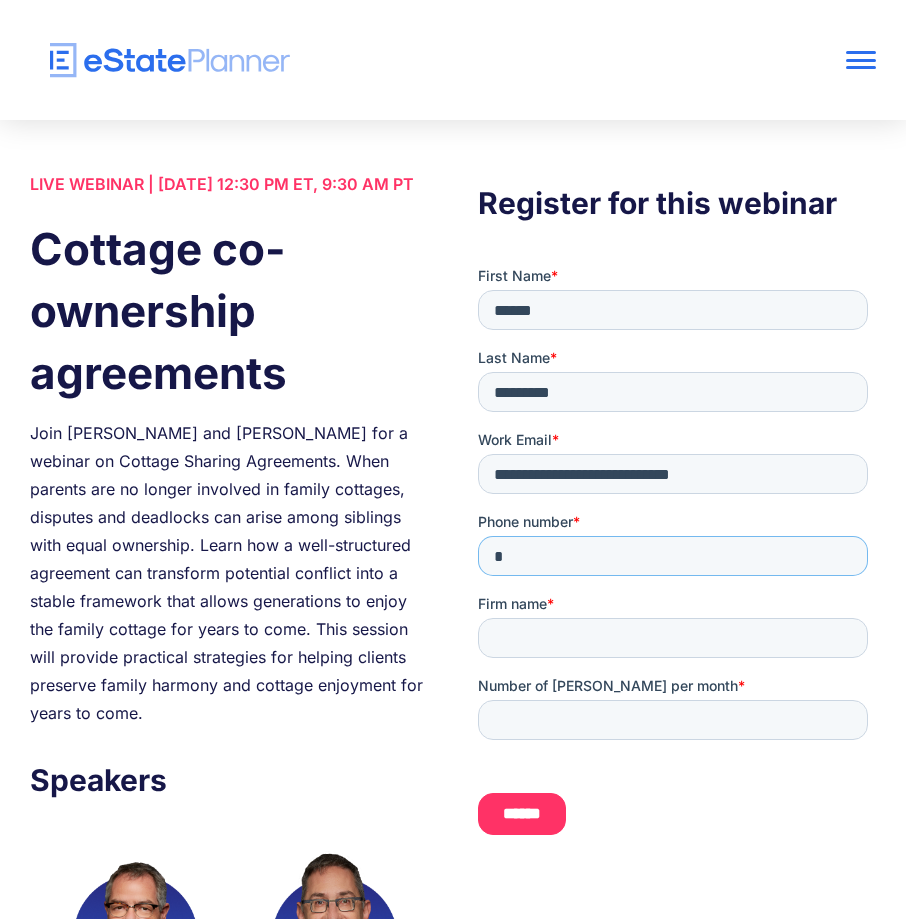 type 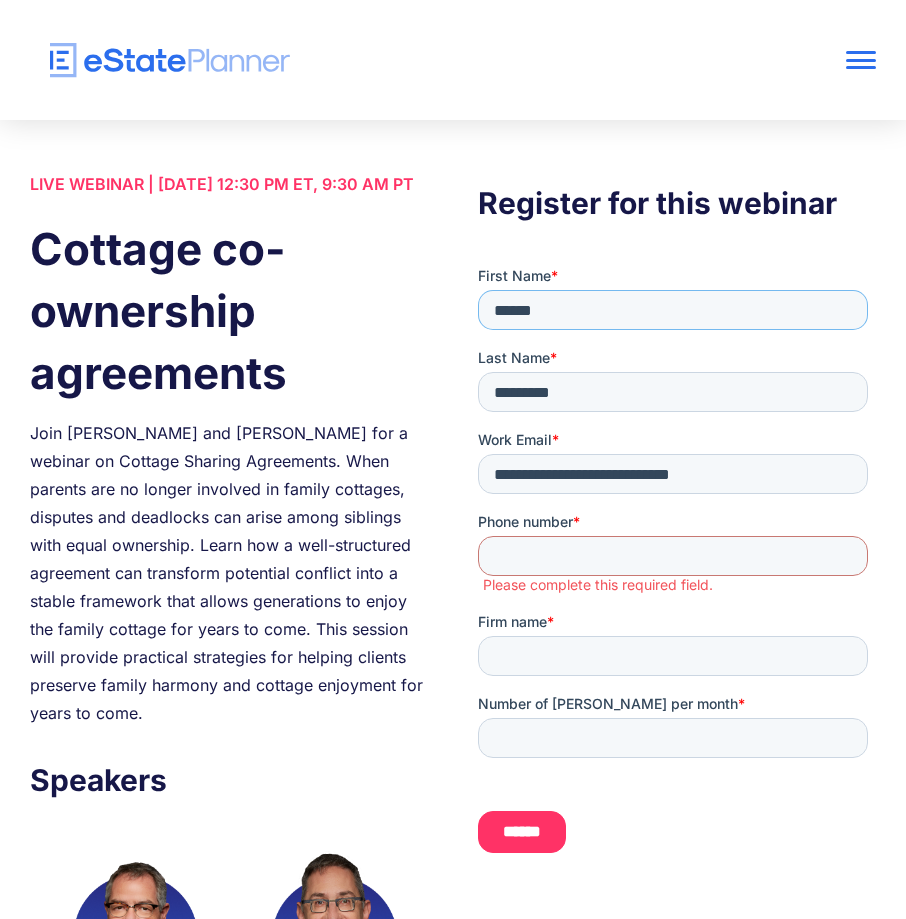 drag, startPoint x: 615, startPoint y: 294, endPoint x: 660, endPoint y: 599, distance: 308.3018 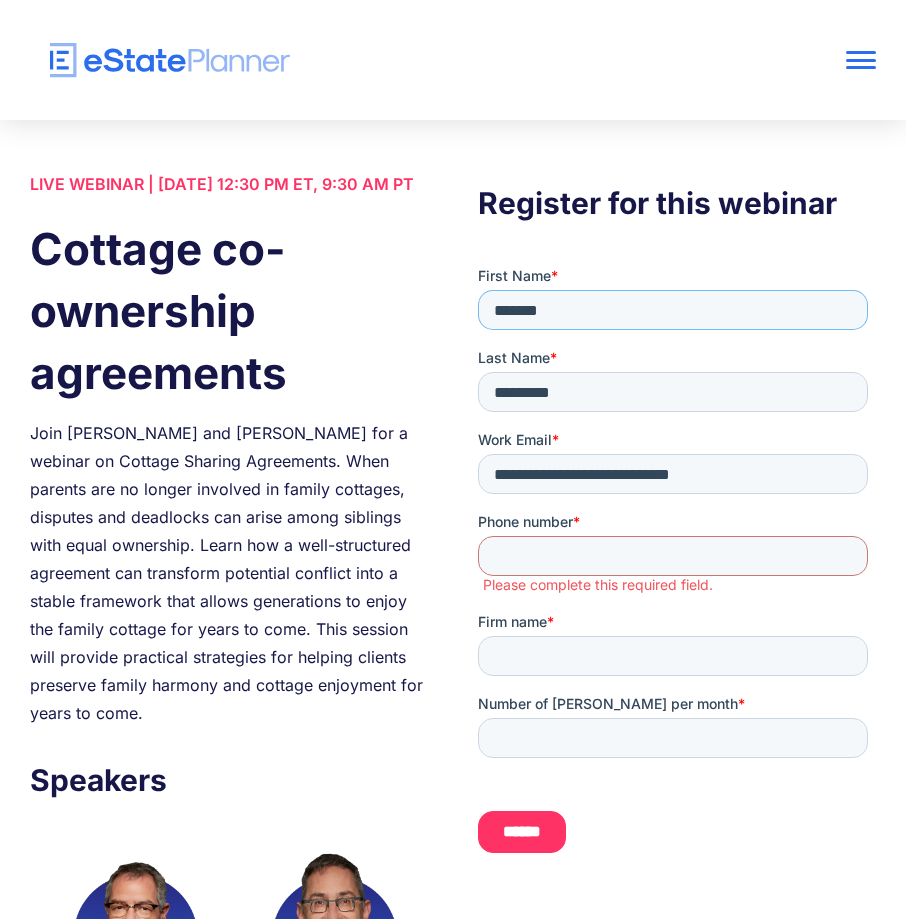 type on "*******" 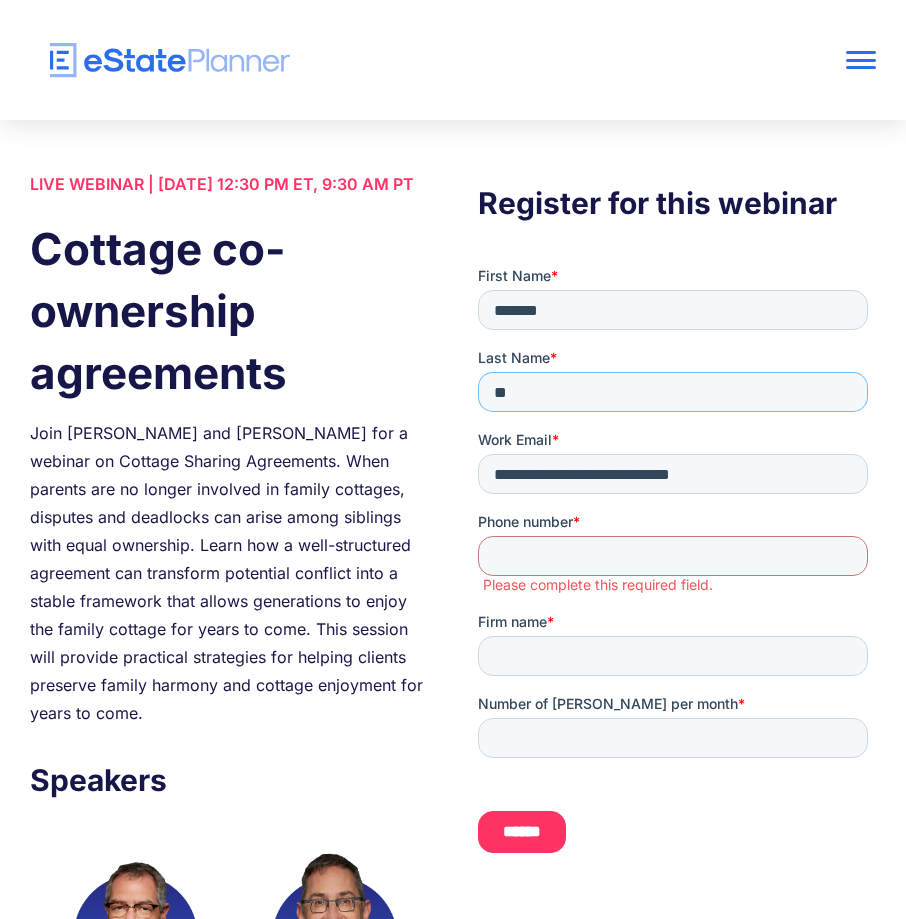 type on "*" 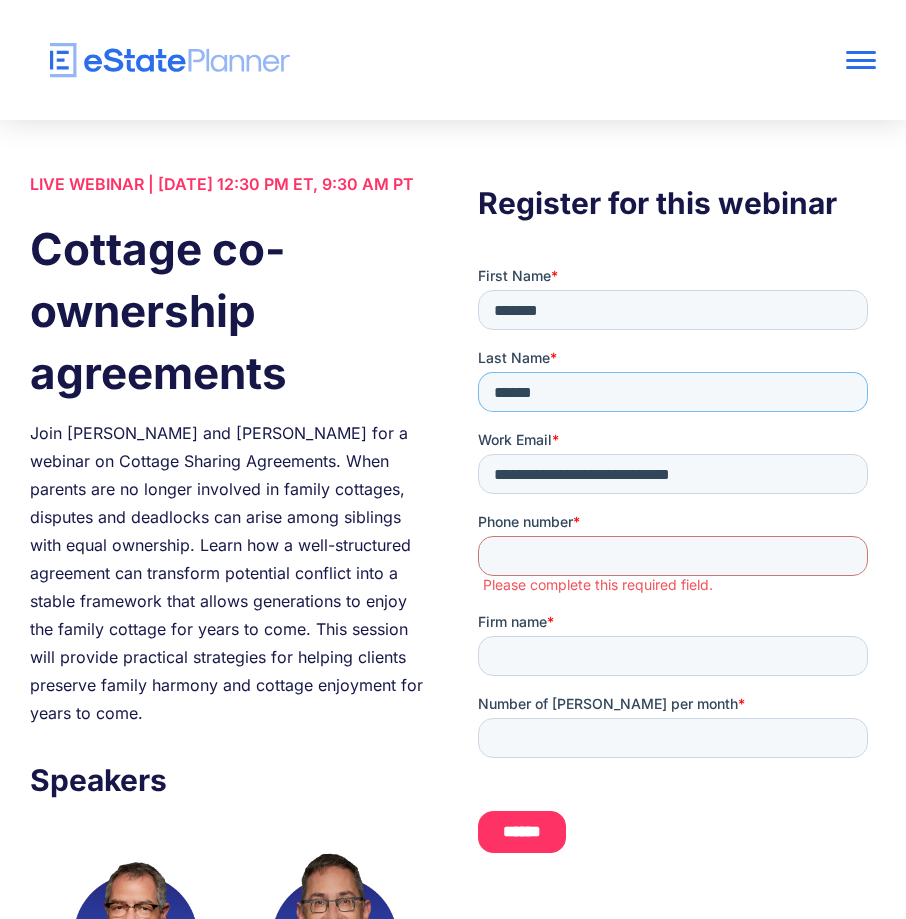 type on "******" 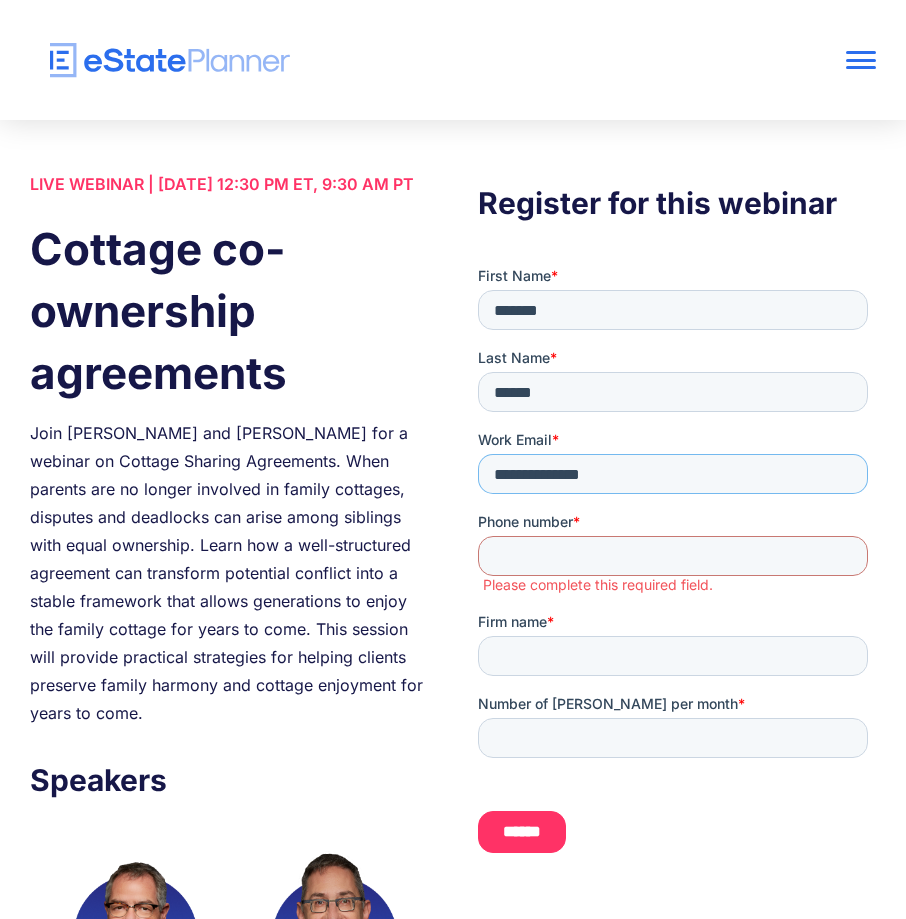 type on "**********" 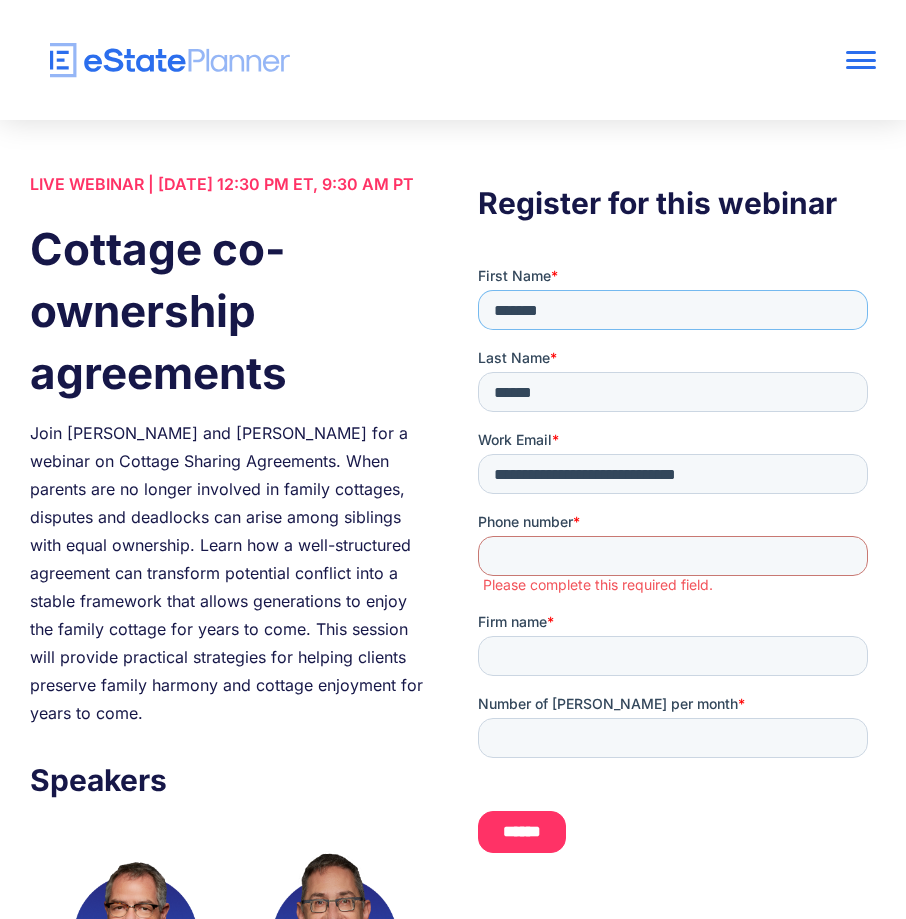 click on "*******" at bounding box center (673, 310) 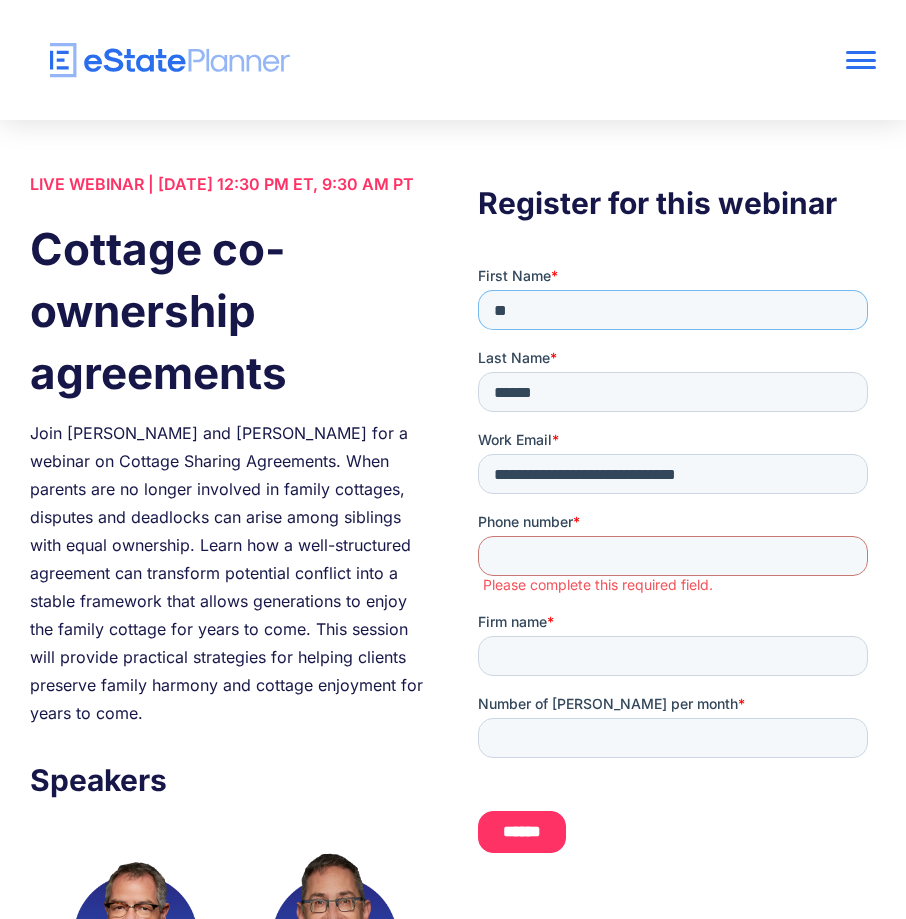 type on "*" 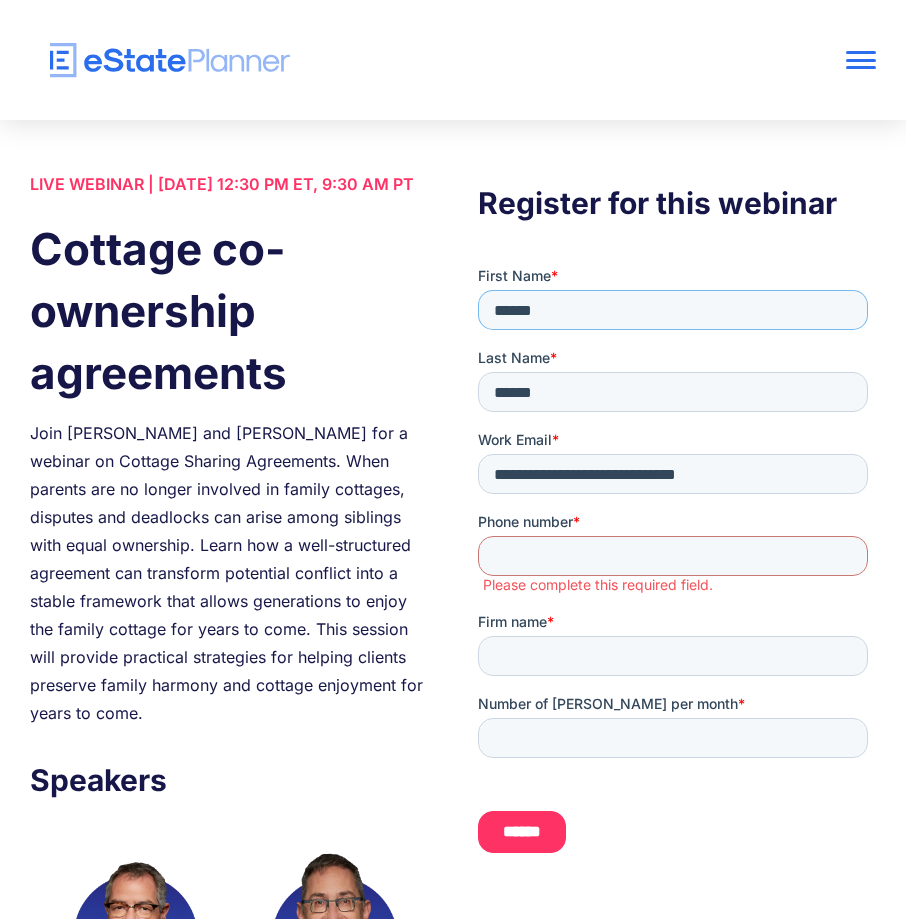 type on "*******" 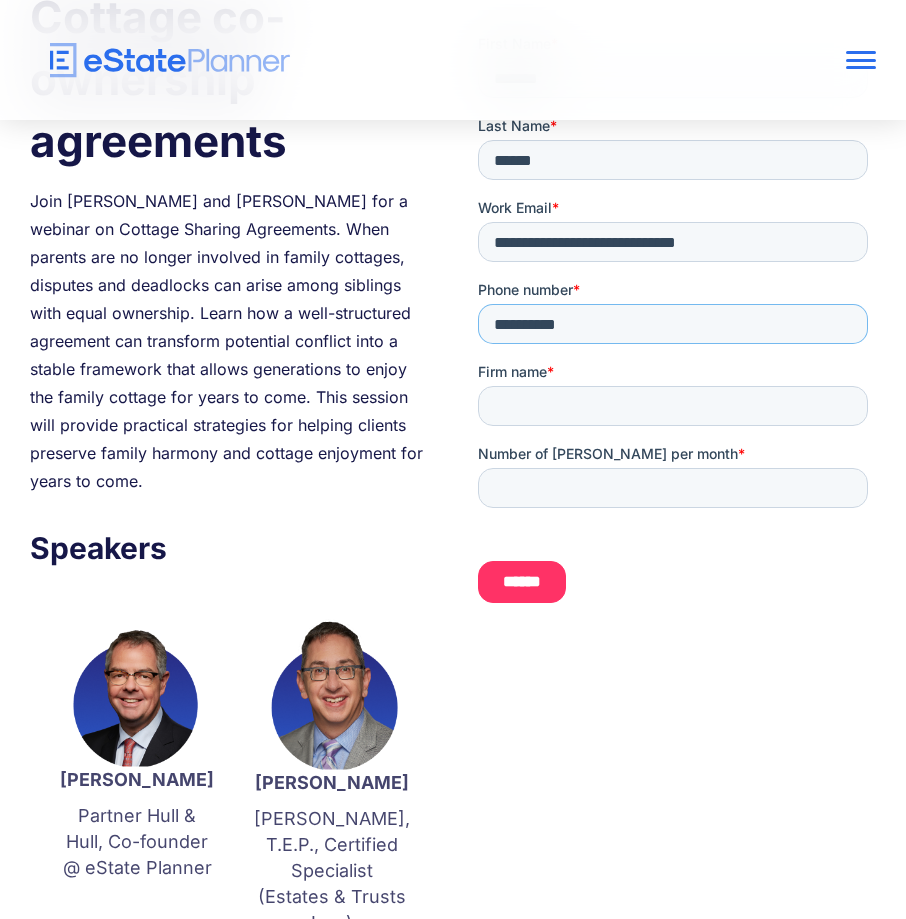 scroll, scrollTop: 0, scrollLeft: 0, axis: both 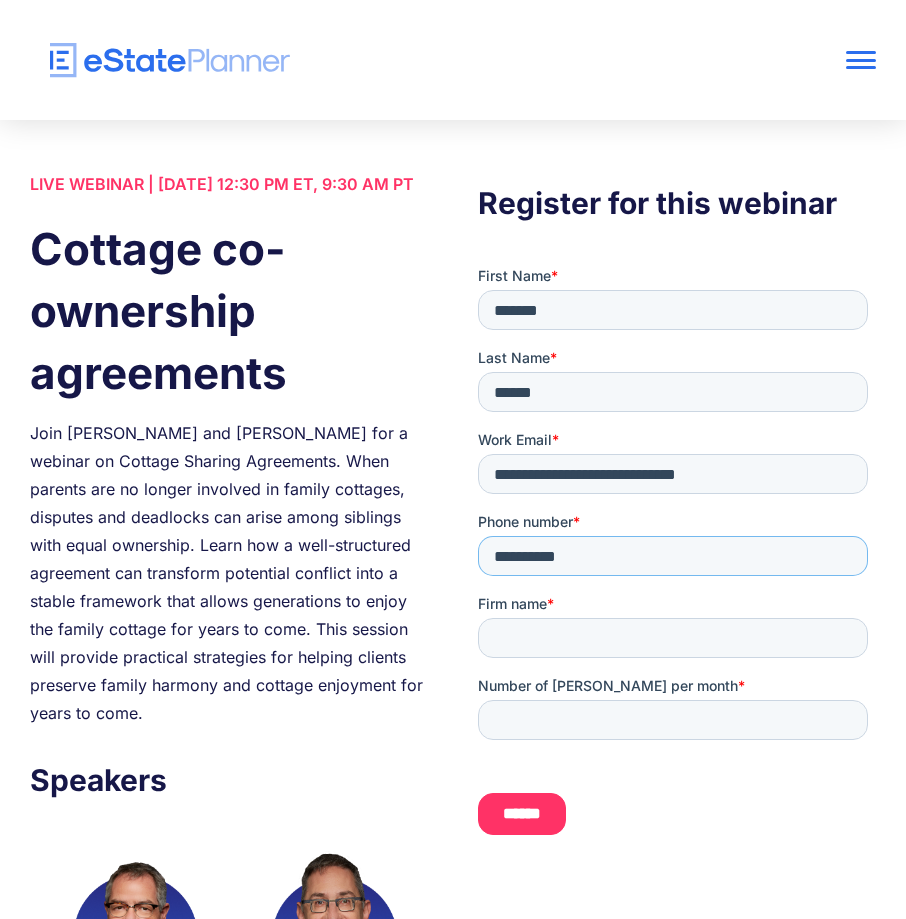 type on "**********" 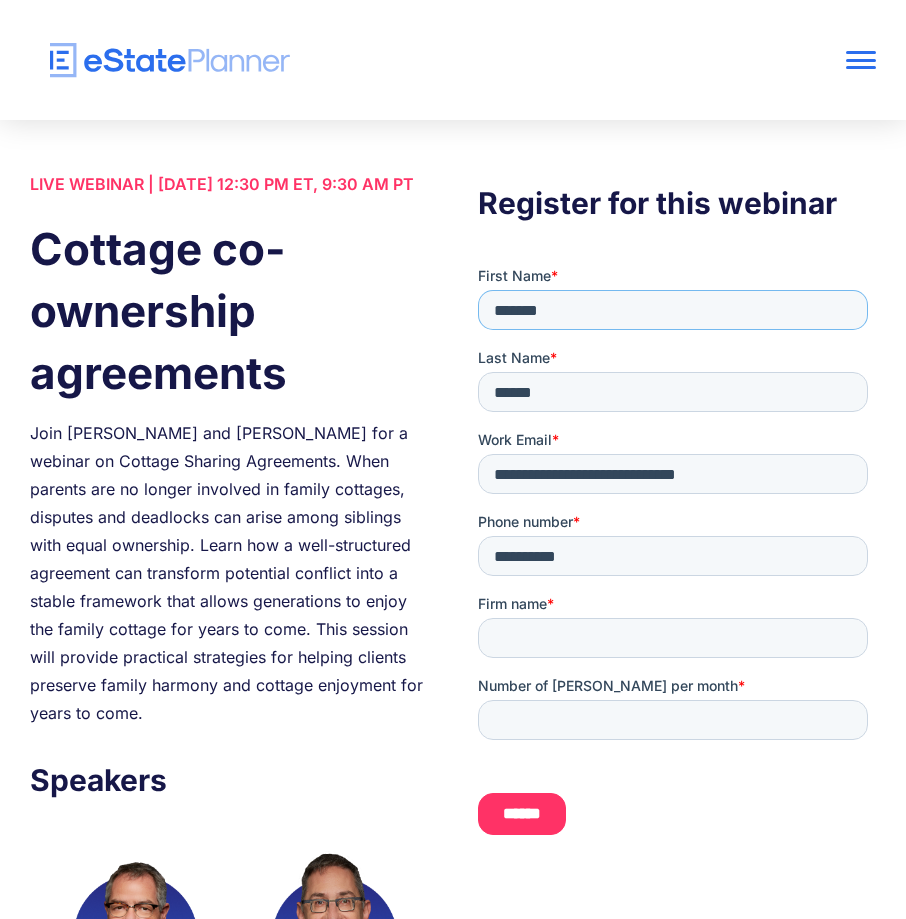 click on "*******" at bounding box center [673, 310] 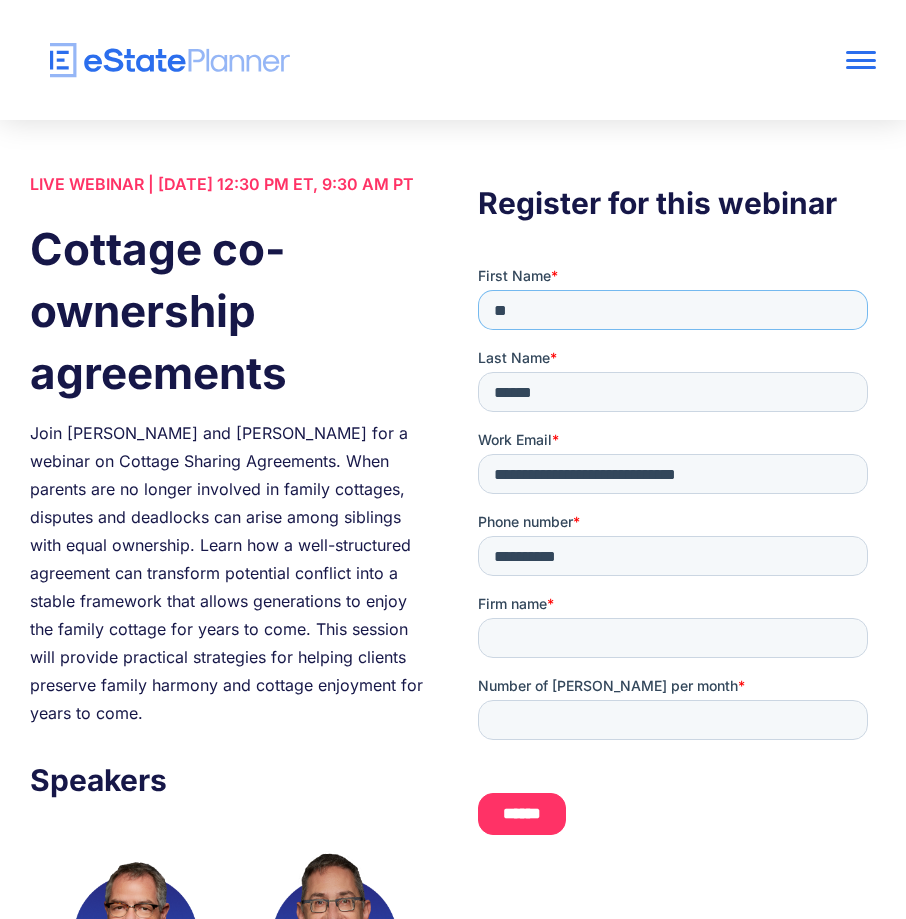 type on "*" 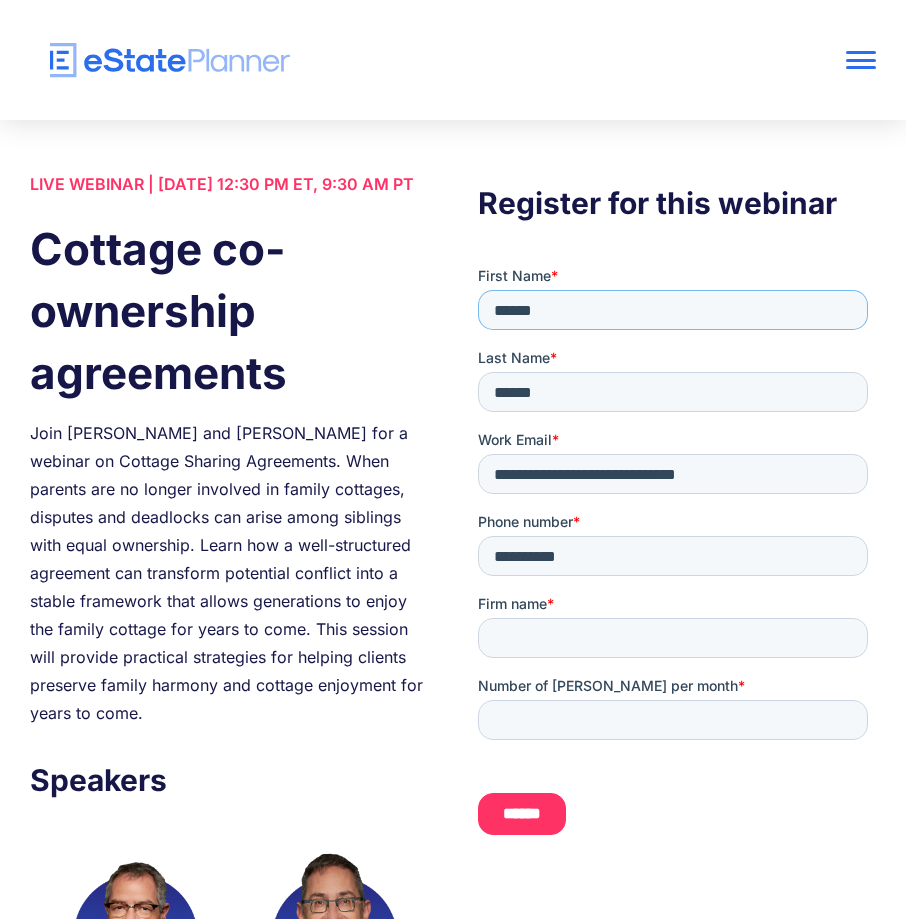 type on "******" 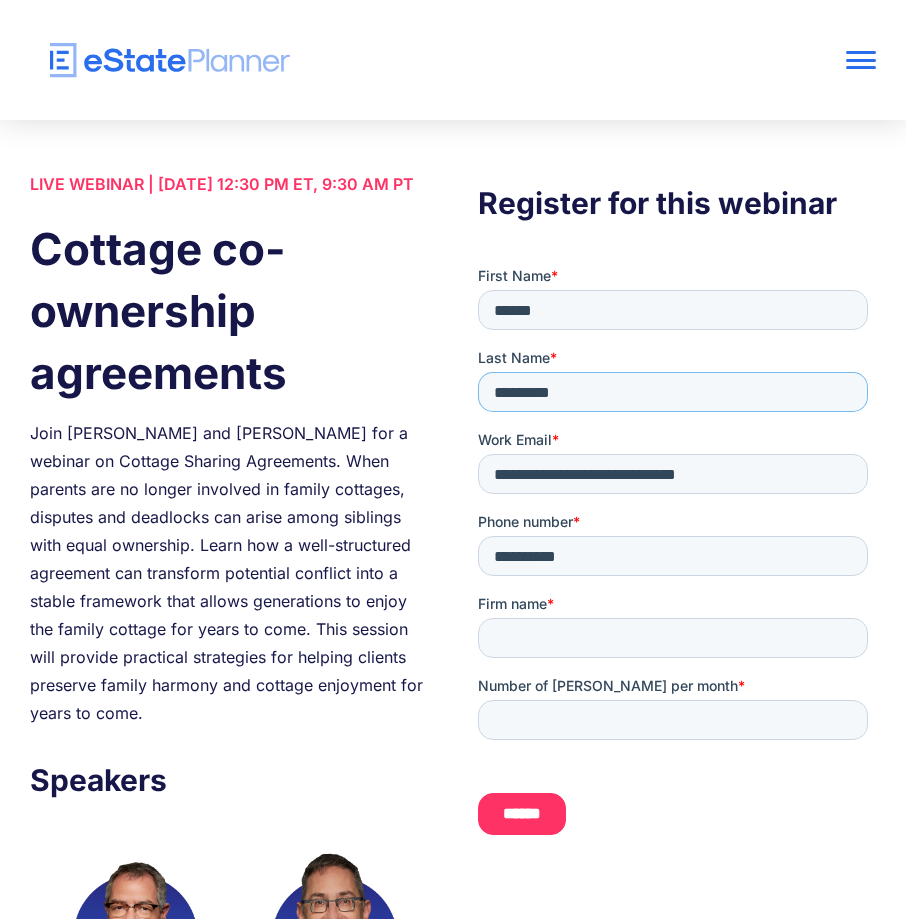 type on "*********" 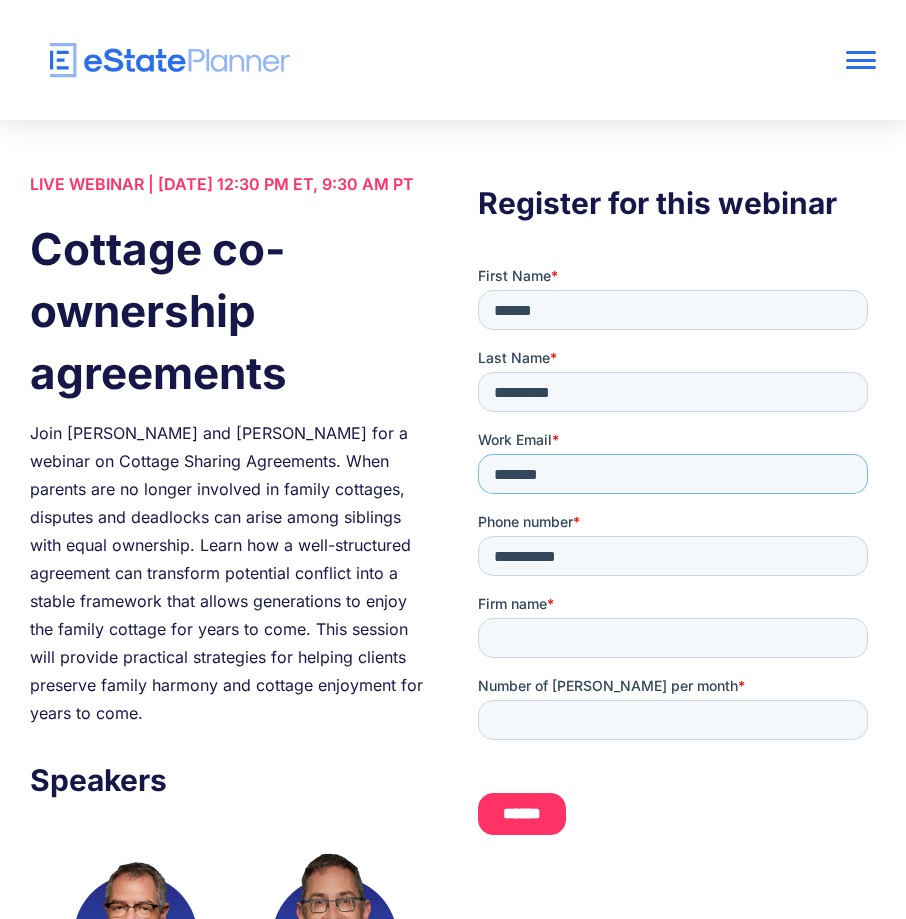 click on "******" at bounding box center [522, 814] 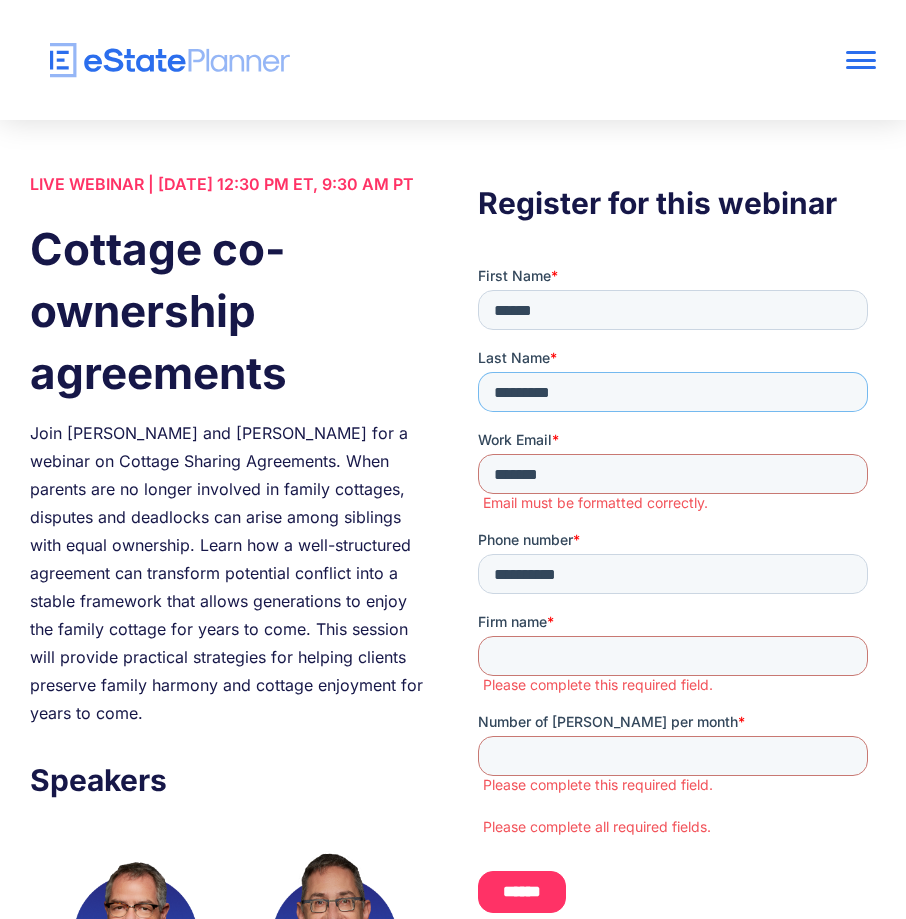 click on "*********" at bounding box center [673, 392] 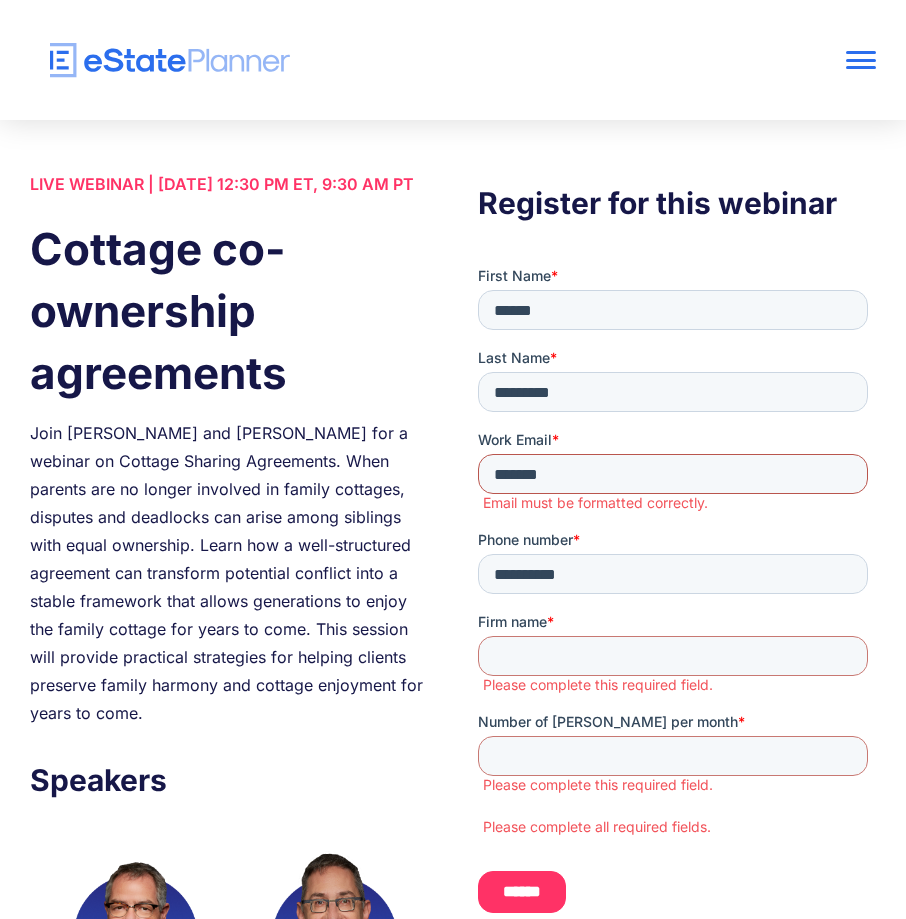 click on "*******" at bounding box center [673, 474] 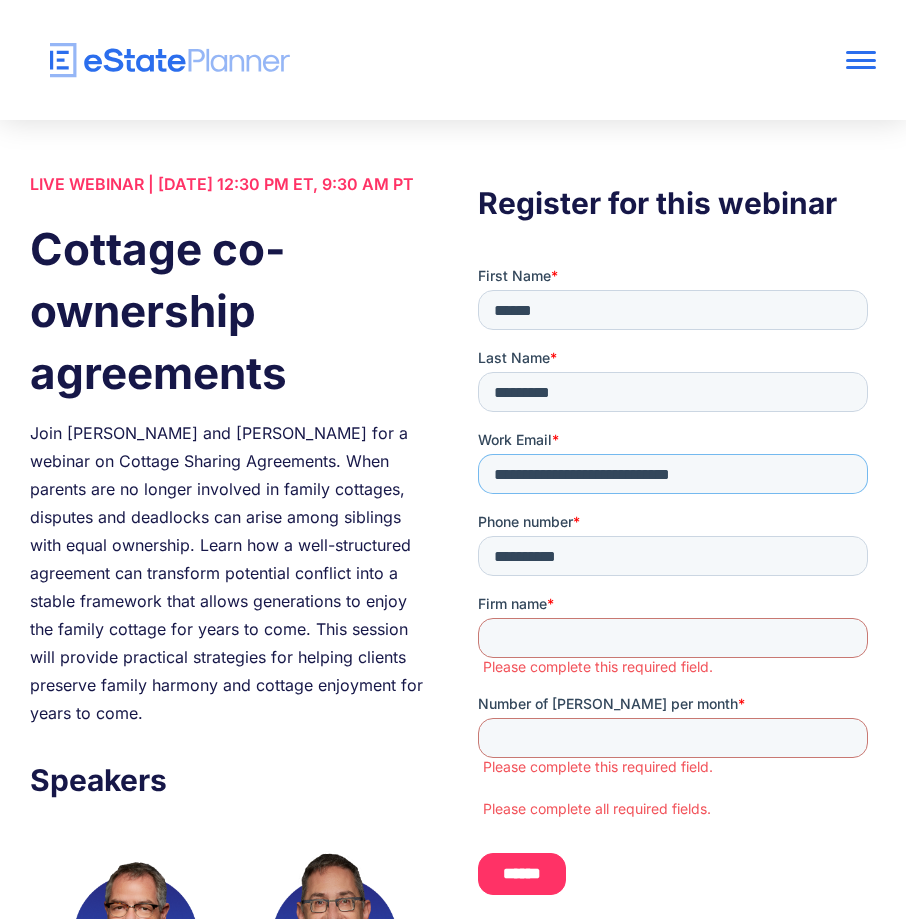 type on "*******" 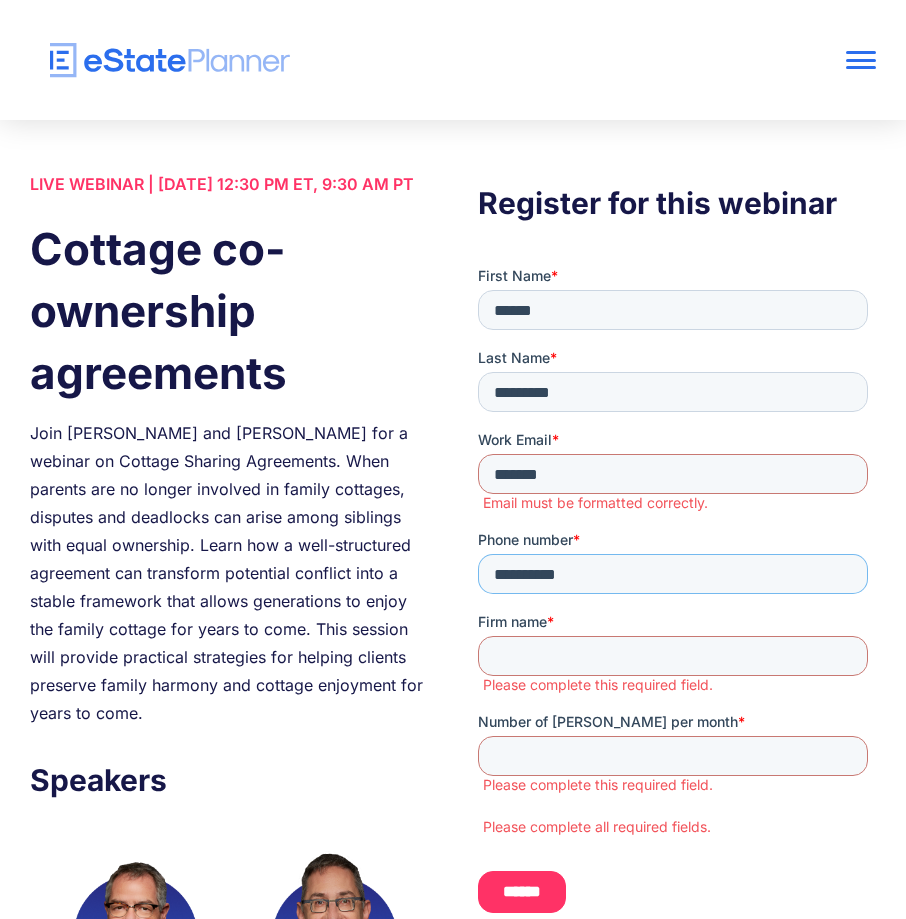 click on "**********" at bounding box center (673, 574) 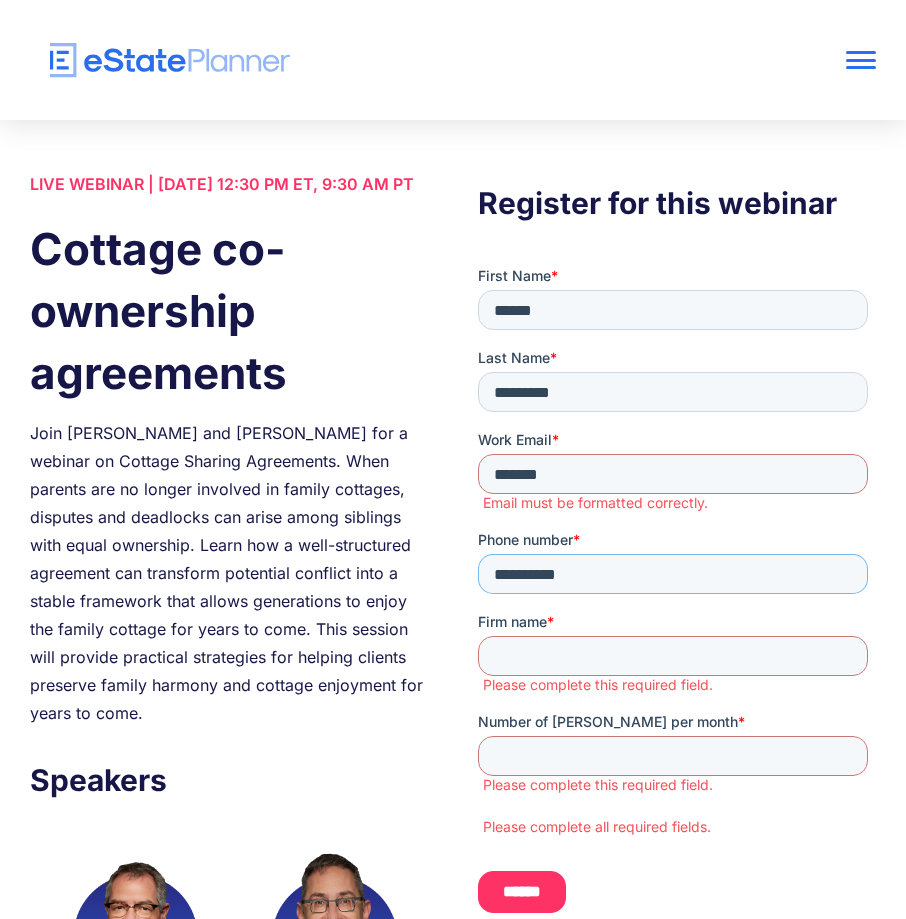 type on "**********" 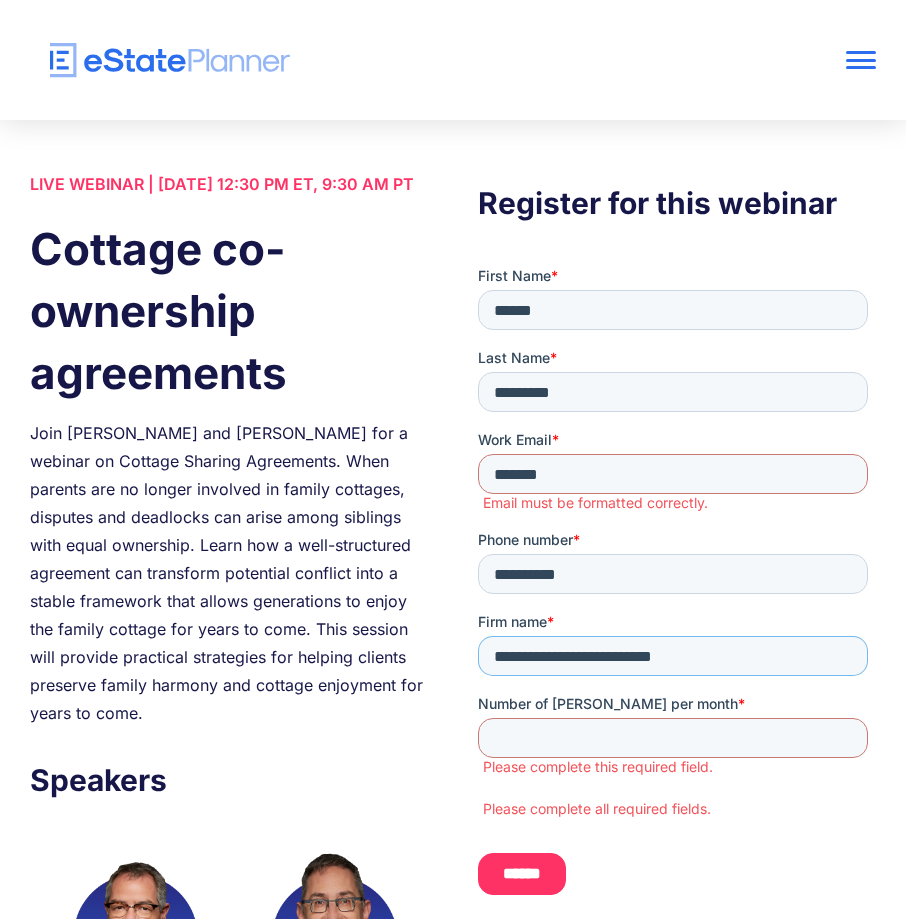 type on "**********" 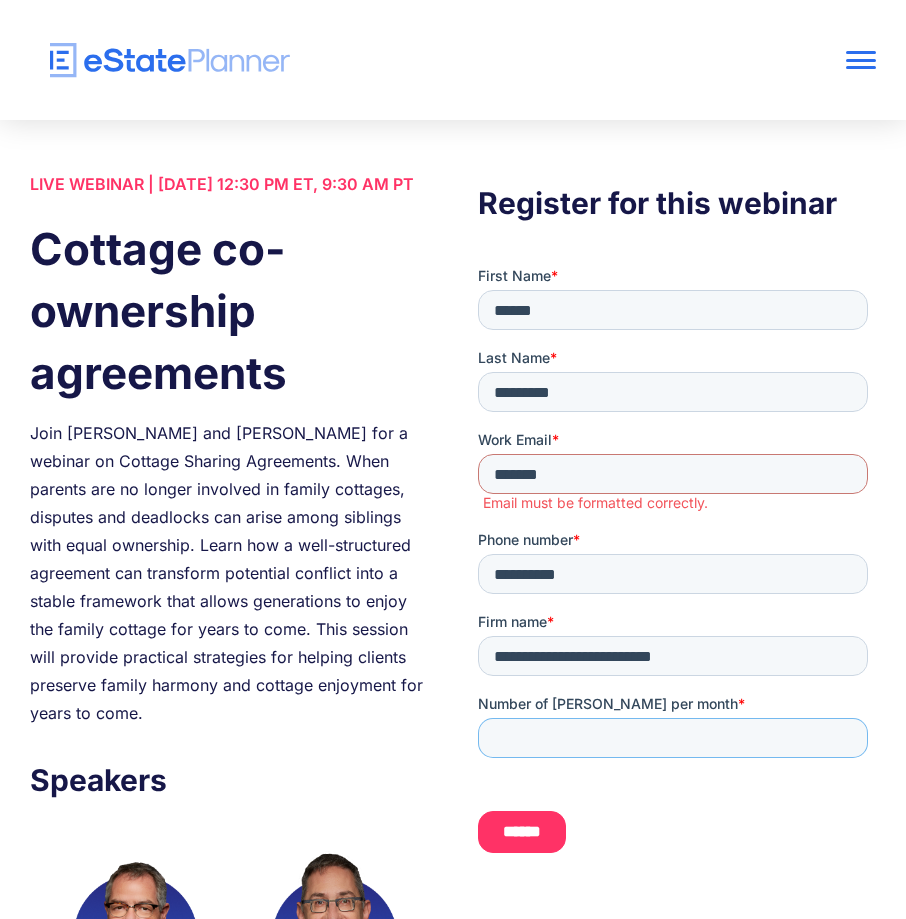 type on "*" 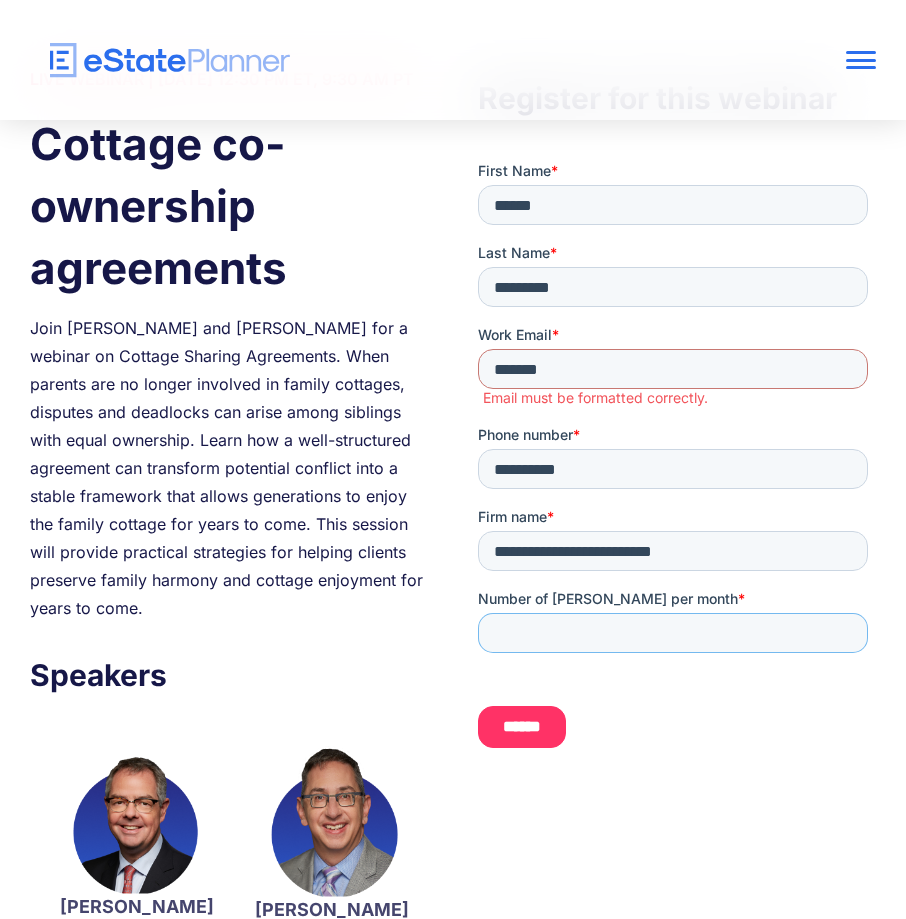 scroll, scrollTop: 0, scrollLeft: 0, axis: both 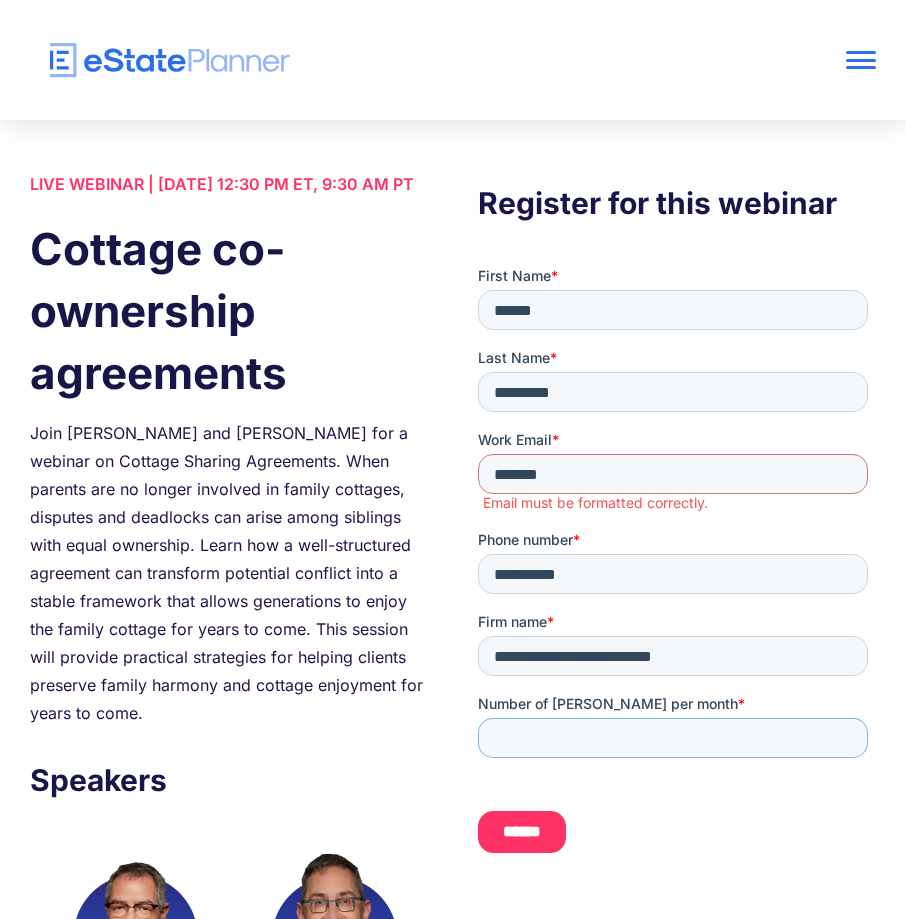 type on "**" 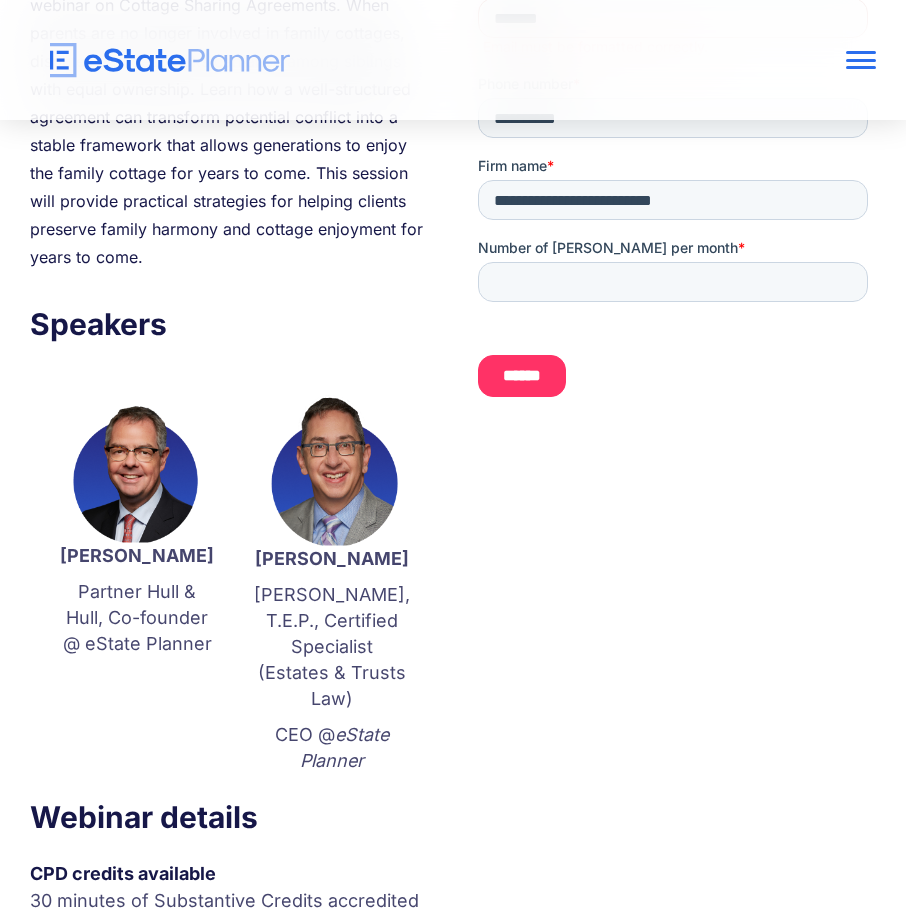 scroll, scrollTop: 0, scrollLeft: 0, axis: both 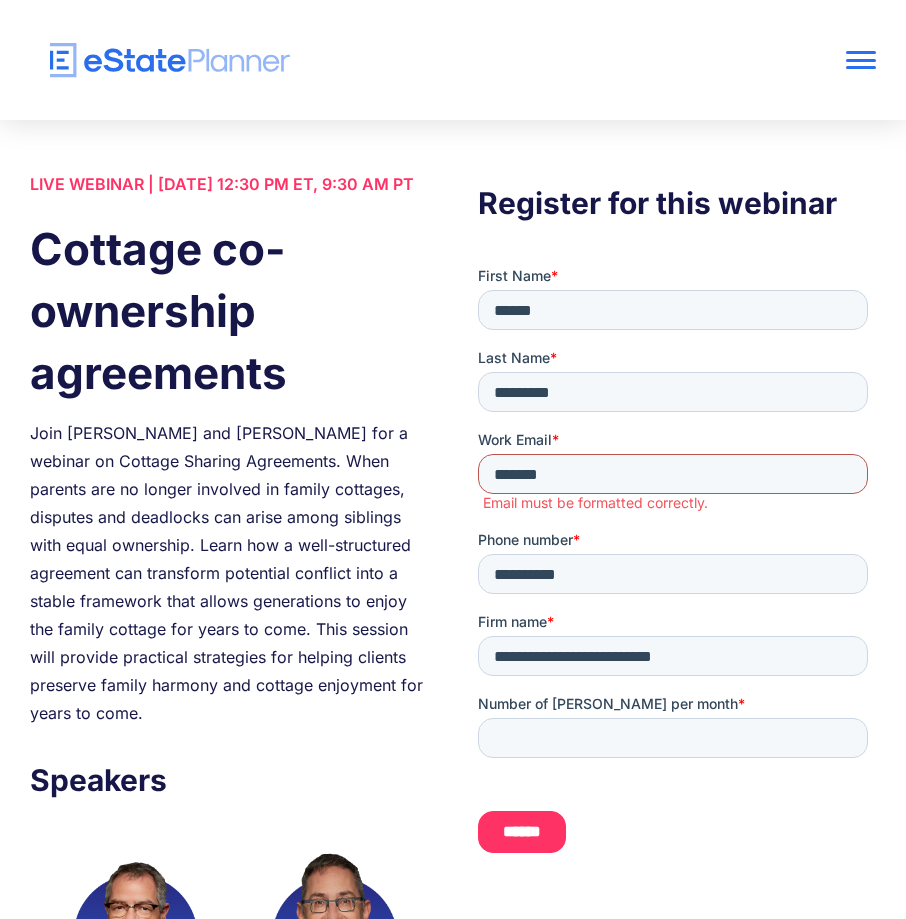 click on "*******" at bounding box center (673, 474) 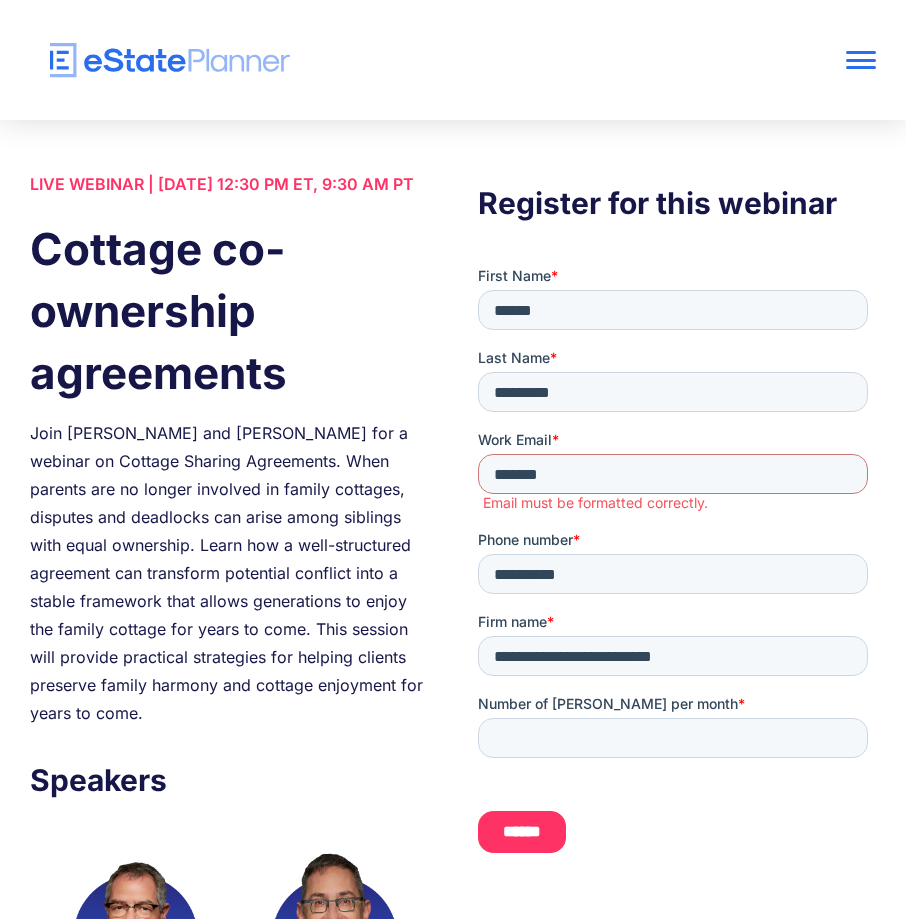 click on "Cottage co-ownership agreements" at bounding box center (229, 311) 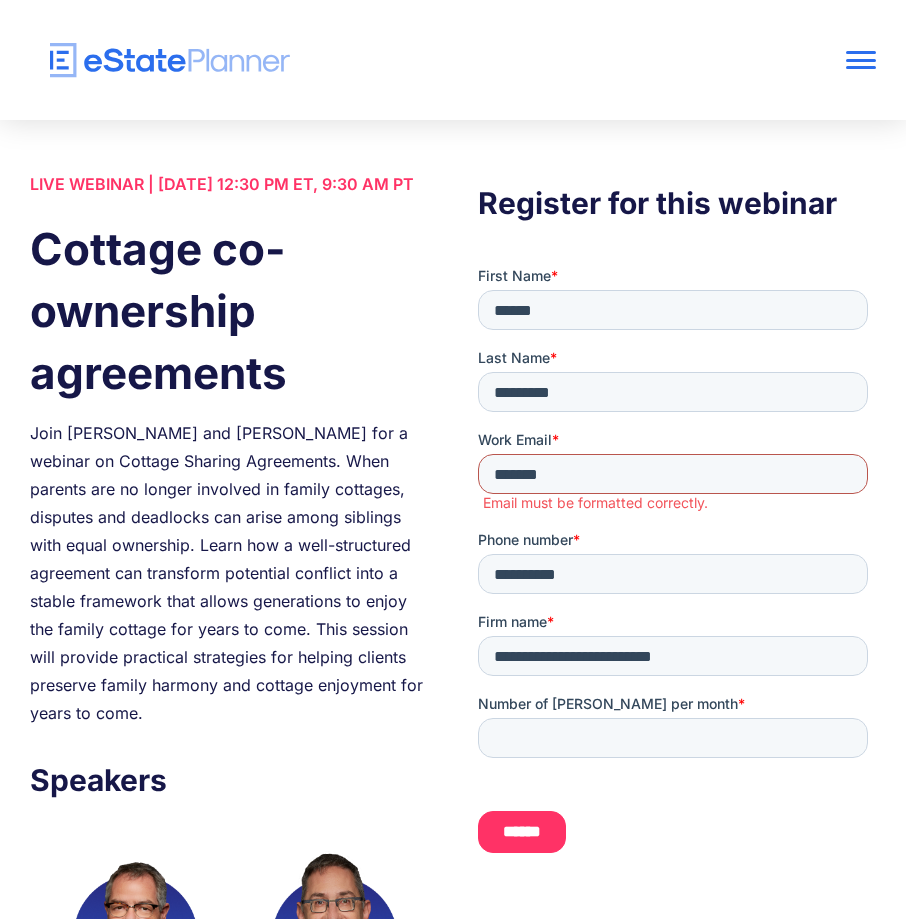 click on "*******" at bounding box center (673, 474) 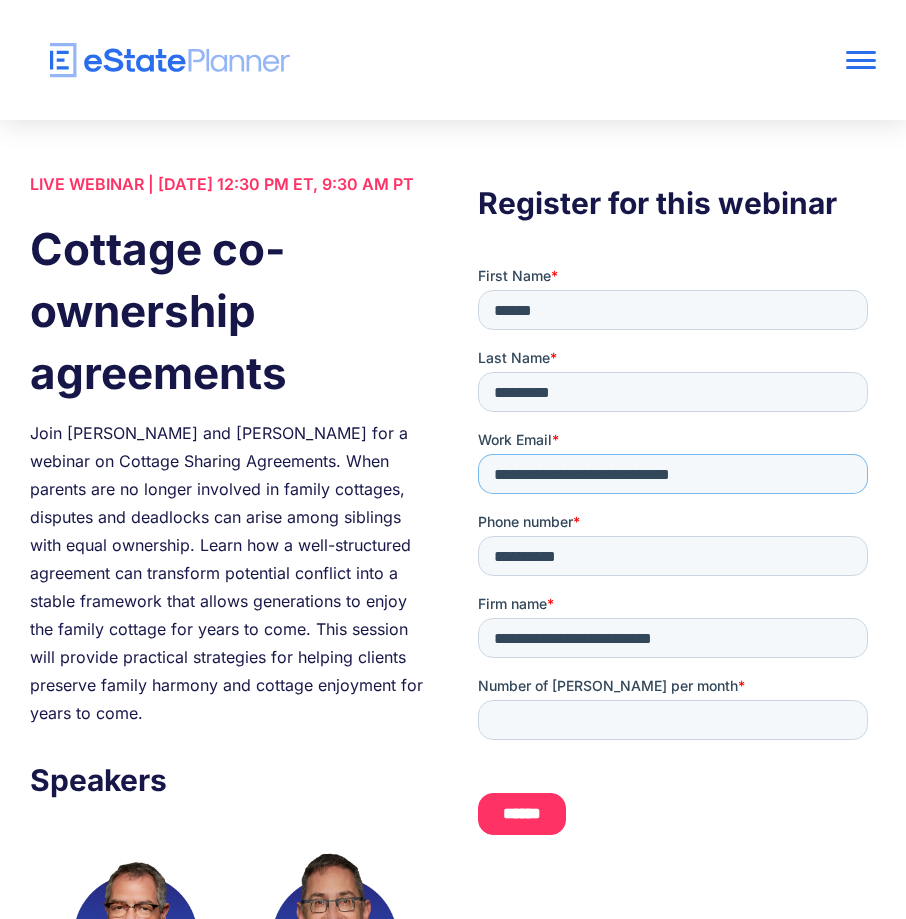 type on "**********" 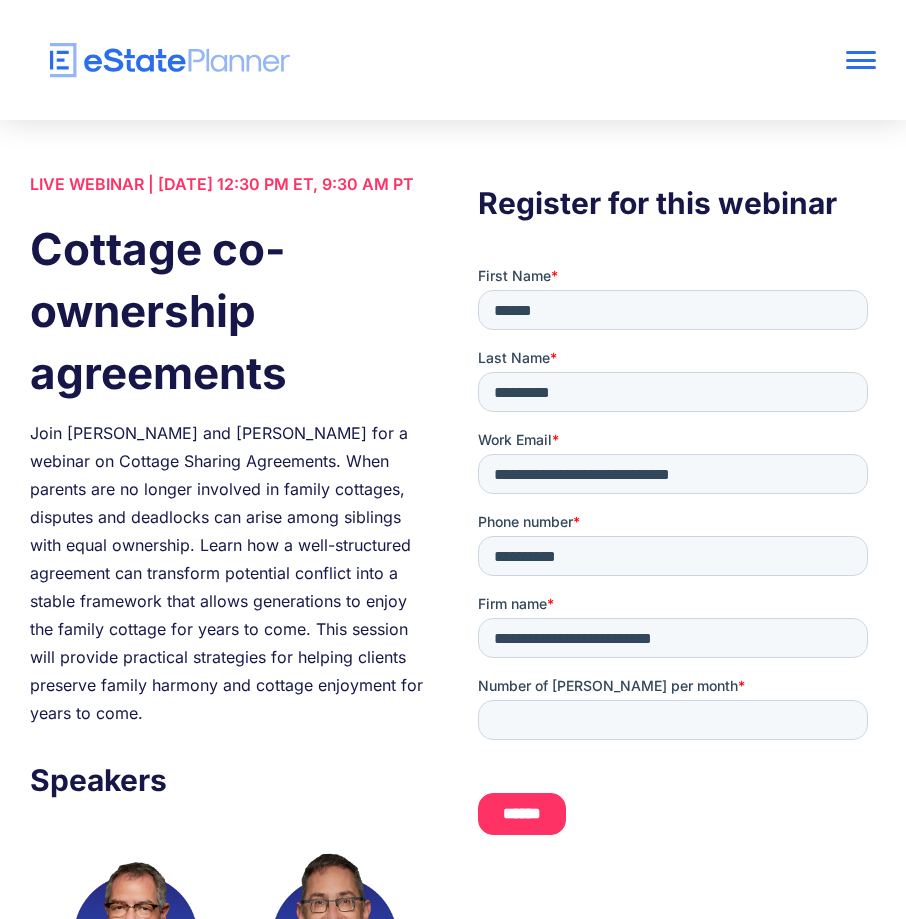 click on "LIVE WEBINAR | July 24 2025, 12:30 PM ET, 9:30 AM PT" at bounding box center (229, 184) 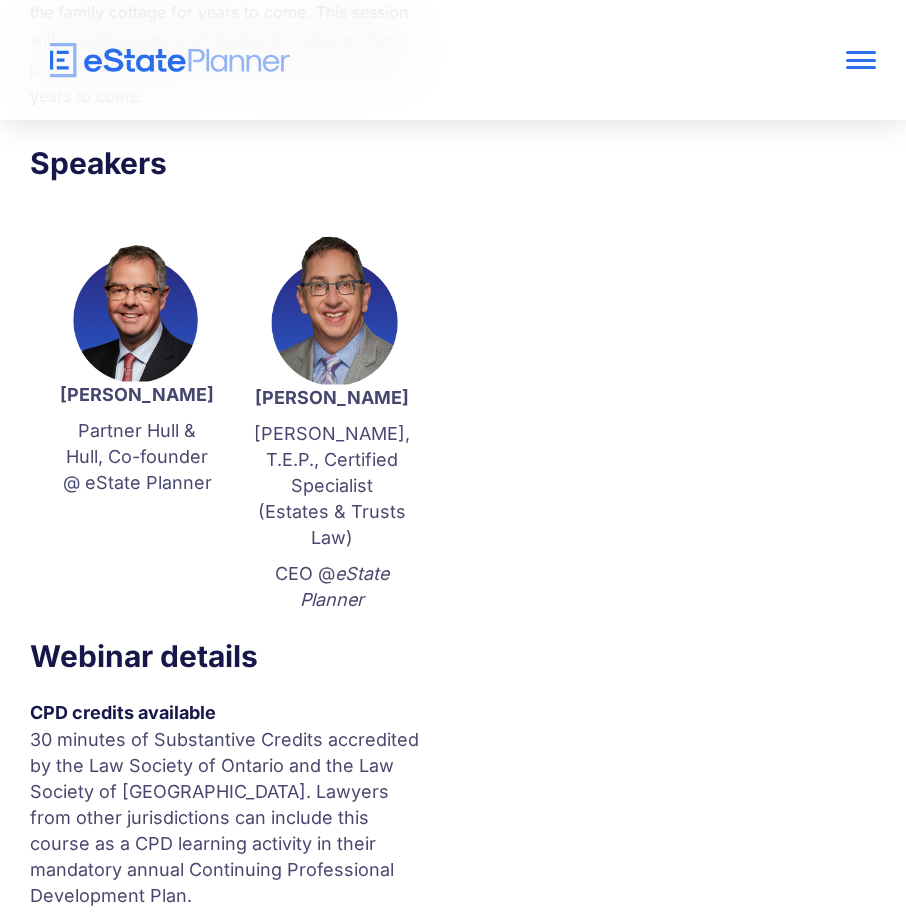 scroll, scrollTop: 900, scrollLeft: 0, axis: vertical 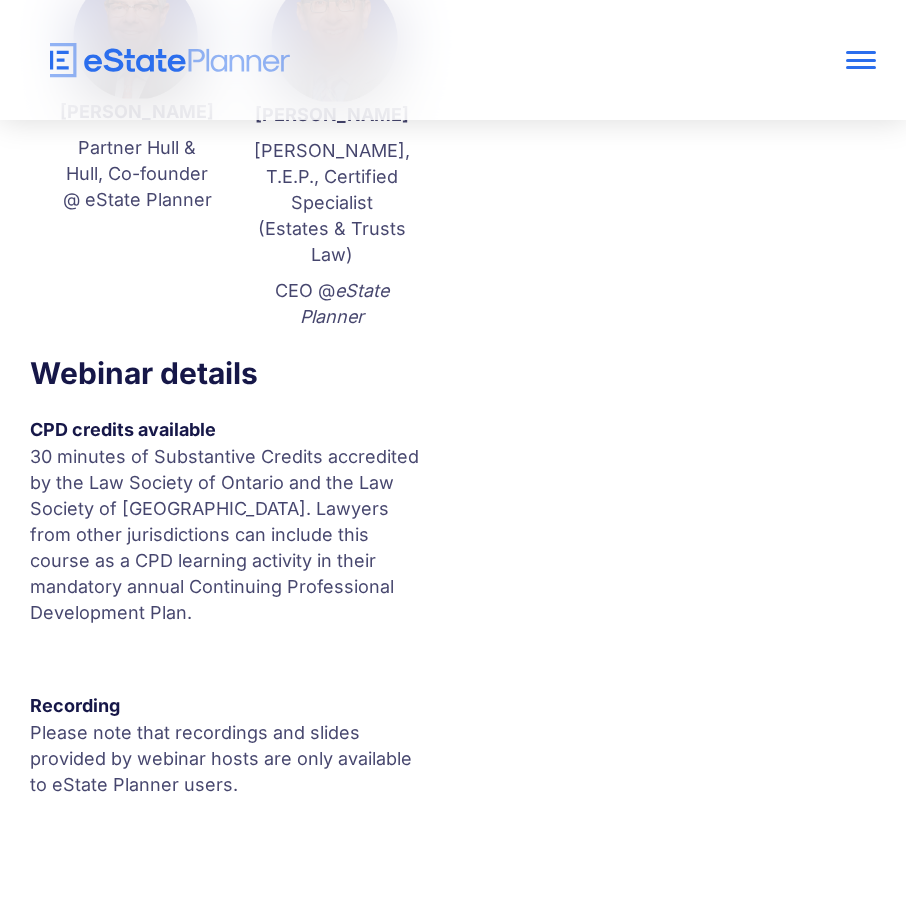 click on "30 minutes of Substantive Credits accredited by the Law Society of Ontario and the Law Society of British Columbia. Lawyers from other jurisdictions can include this course as a CPD learning activity in their mandatory annual Continuing Professional Development Plan." at bounding box center [229, 535] 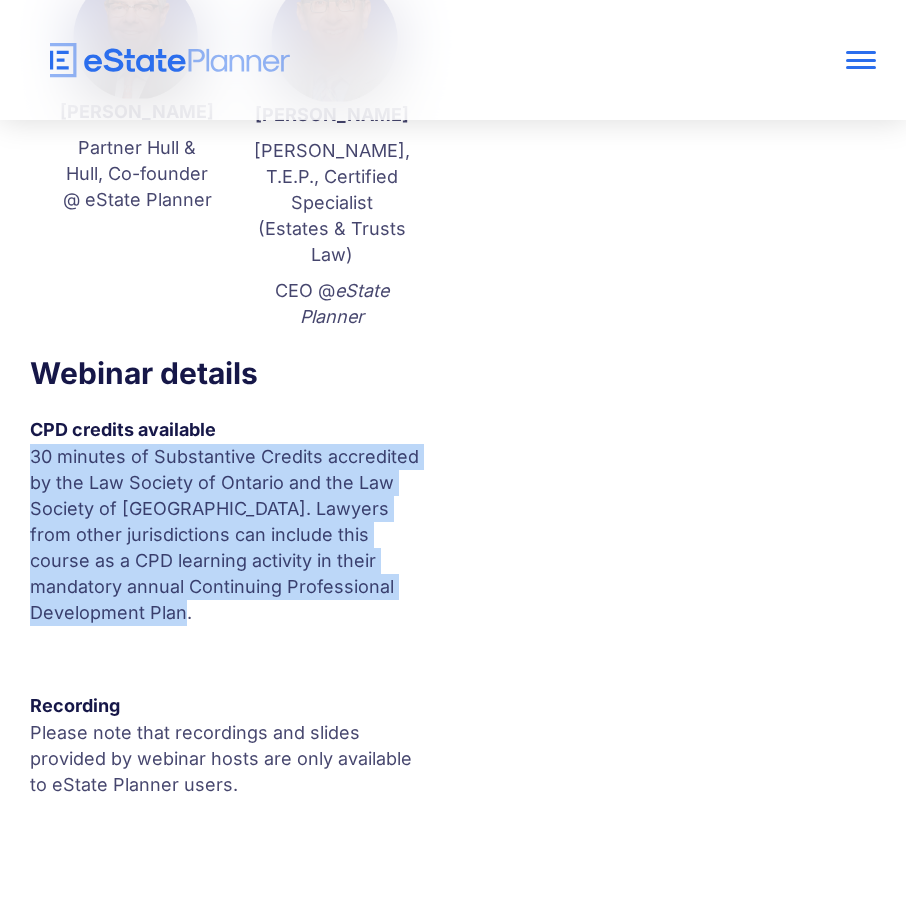 drag, startPoint x: 233, startPoint y: 448, endPoint x: 290, endPoint y: 626, distance: 186.90372 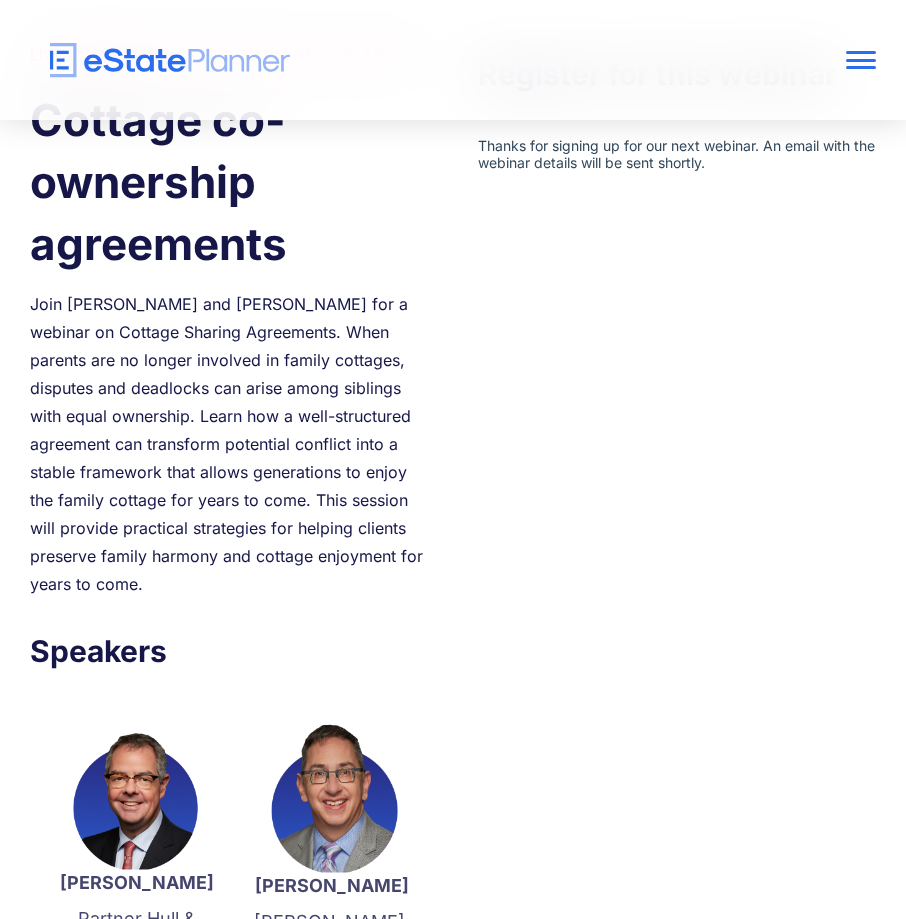 scroll, scrollTop: 0, scrollLeft: 0, axis: both 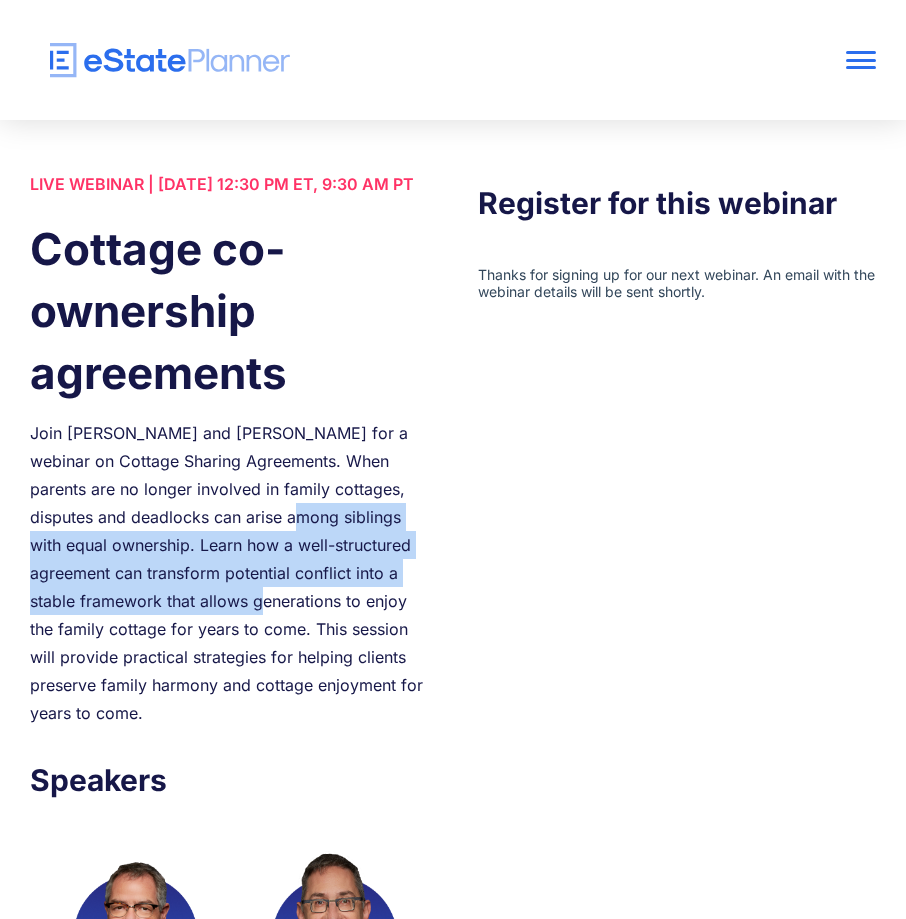 drag, startPoint x: 253, startPoint y: 539, endPoint x: 268, endPoint y: 635, distance: 97.16481 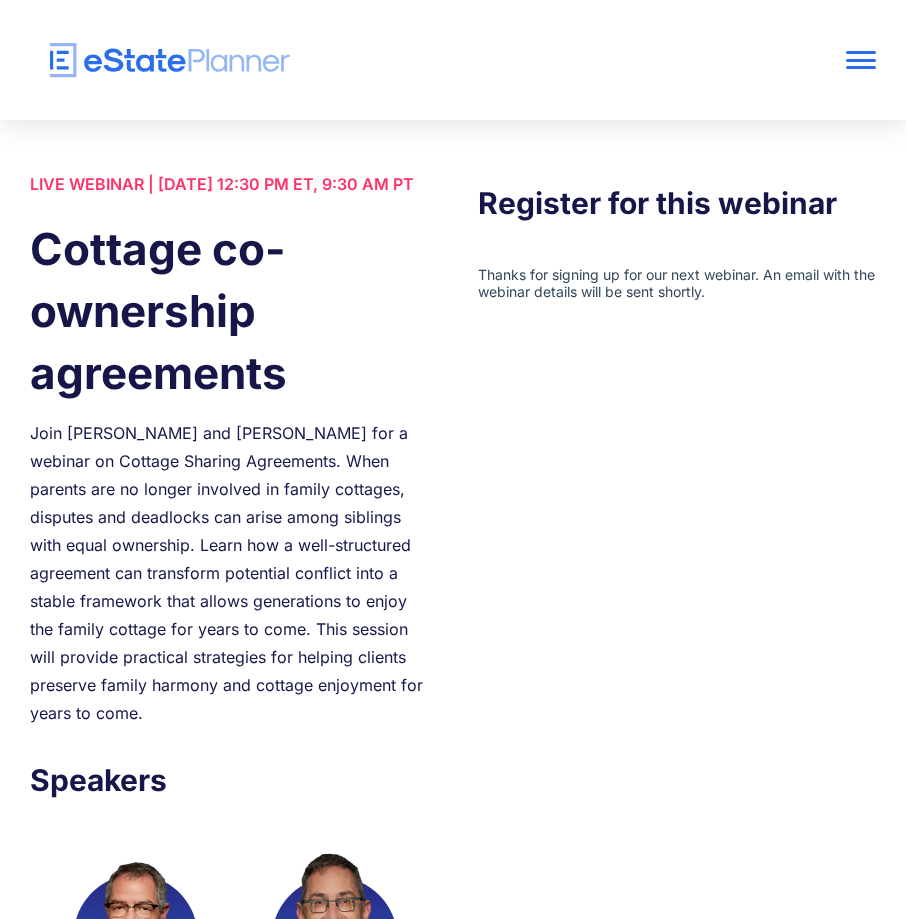 click at bounding box center (170, 60) 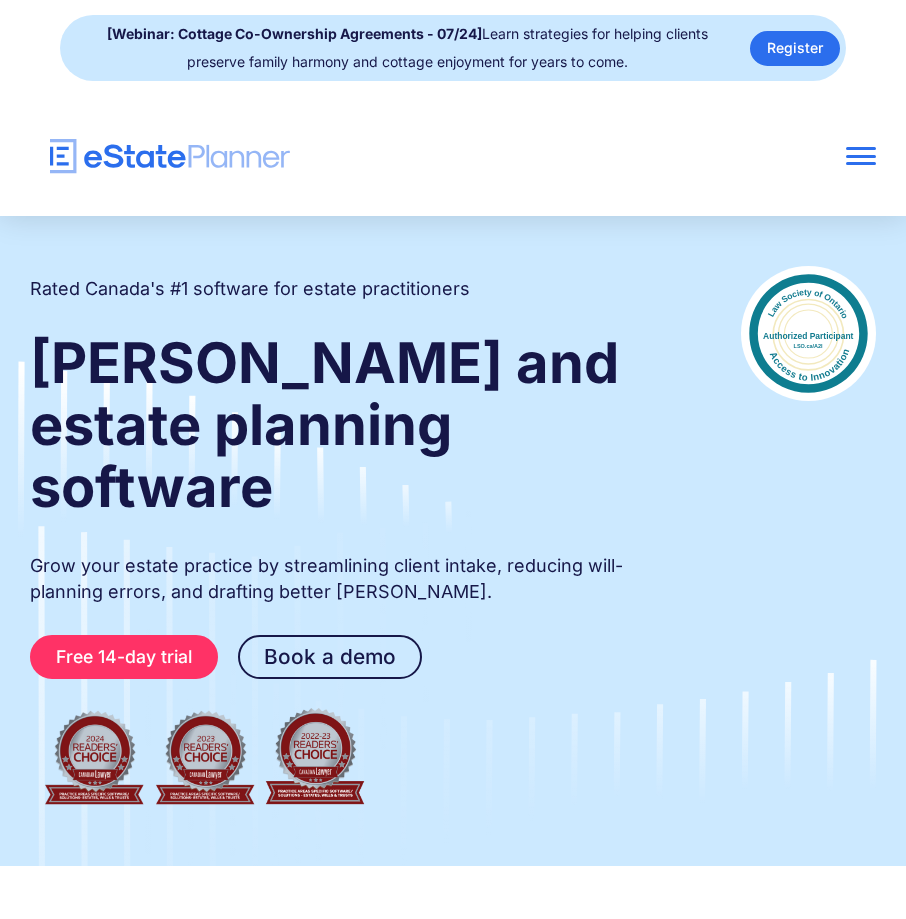 scroll, scrollTop: 0, scrollLeft: 0, axis: both 